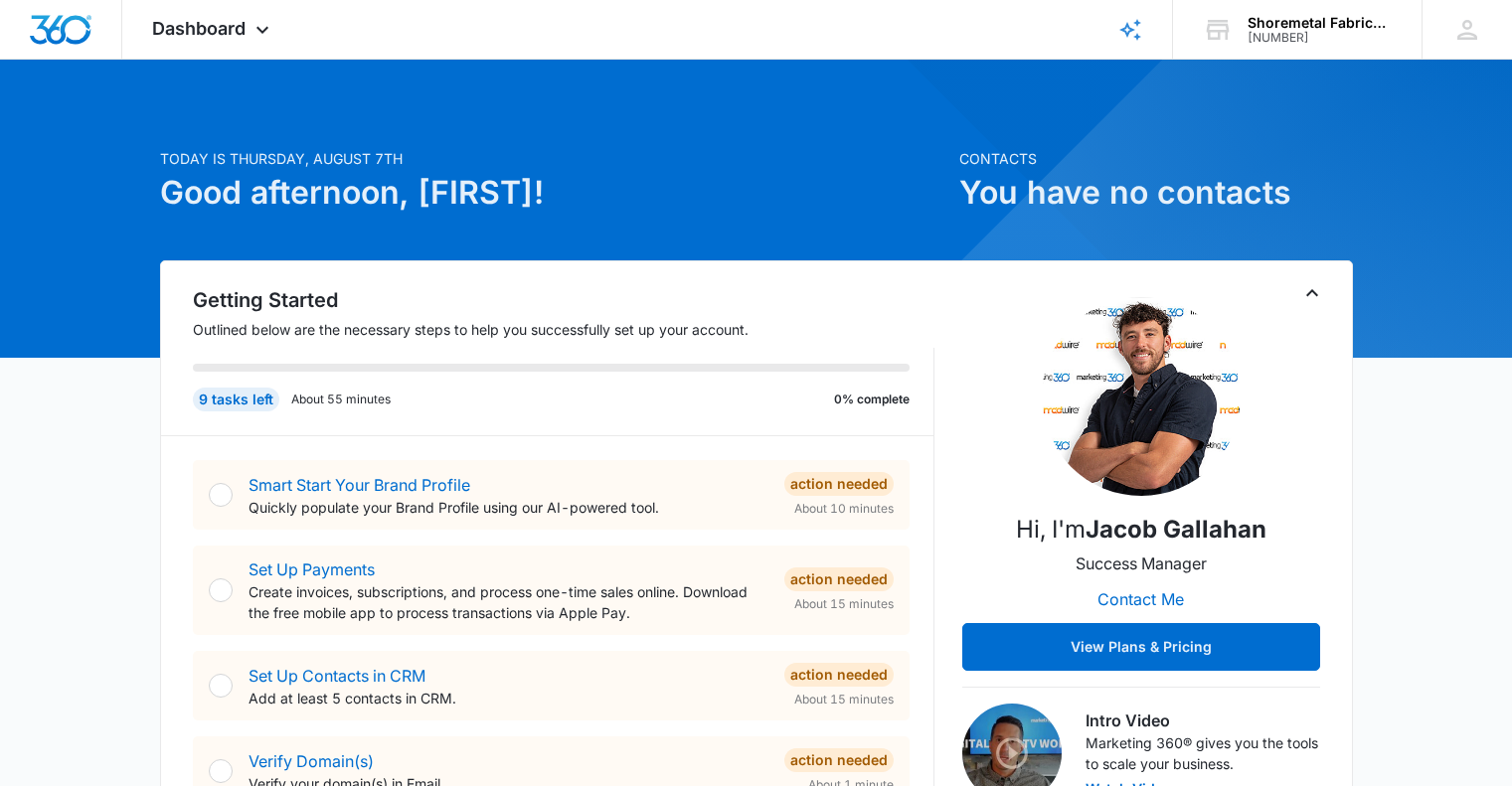 scroll, scrollTop: 0, scrollLeft: 0, axis: both 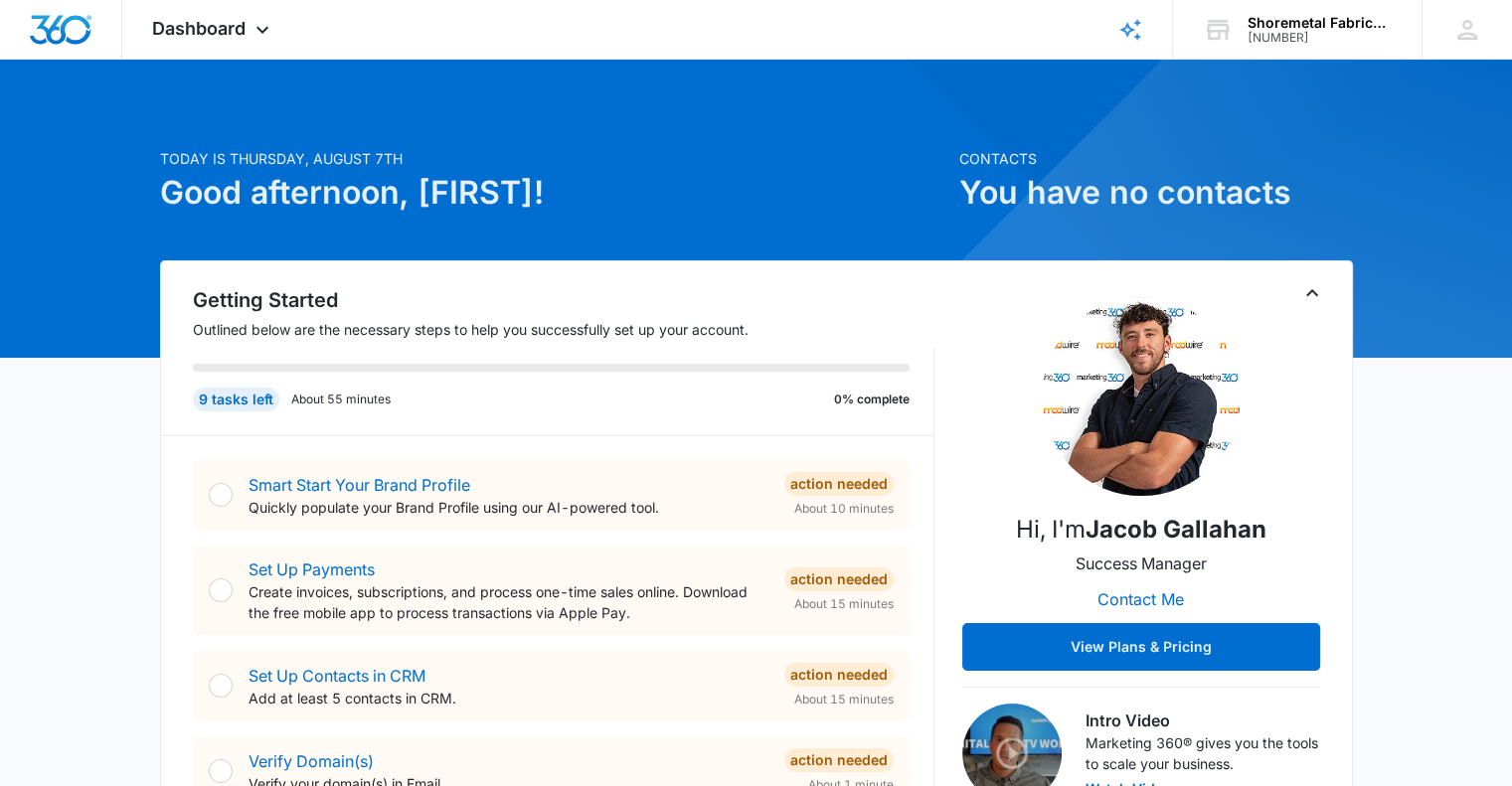 click on "Today is Thursday, August 7th Good afternoon, [FIRST]! Contacts You have no contacts Getting Started Outlined below are the necessary steps to help you successfully set up your account. 9 tasks left About 55 minutes 0% complete Smart Start Your Brand Profile Quickly populate your Brand Profile using our AI-powered tool. Action Needed About 10 minutes Set Up Payments Create invoices, subscriptions, and process one-time sales online. Download the free mobile app to process transactions via Apple Pay. Action Needed About 15 minutes Set Up Contacts in CRM Add at least 5 contacts in CRM. Action Needed About 15 minutes Verify Domain(s) Verify your domain(s) in Email. Action Needed About 1 minute Add Location(s) in Settings Add your business location(s) in Settings. Action Needed About 1 minute Activate Social Activate your social account in order to connect your social profiles. Action Needed About 1 minute Connect Your Social Profile(s) Add your social media account(s) in Social. About 5 minutes About 2 minutes" at bounding box center (756, 1145) 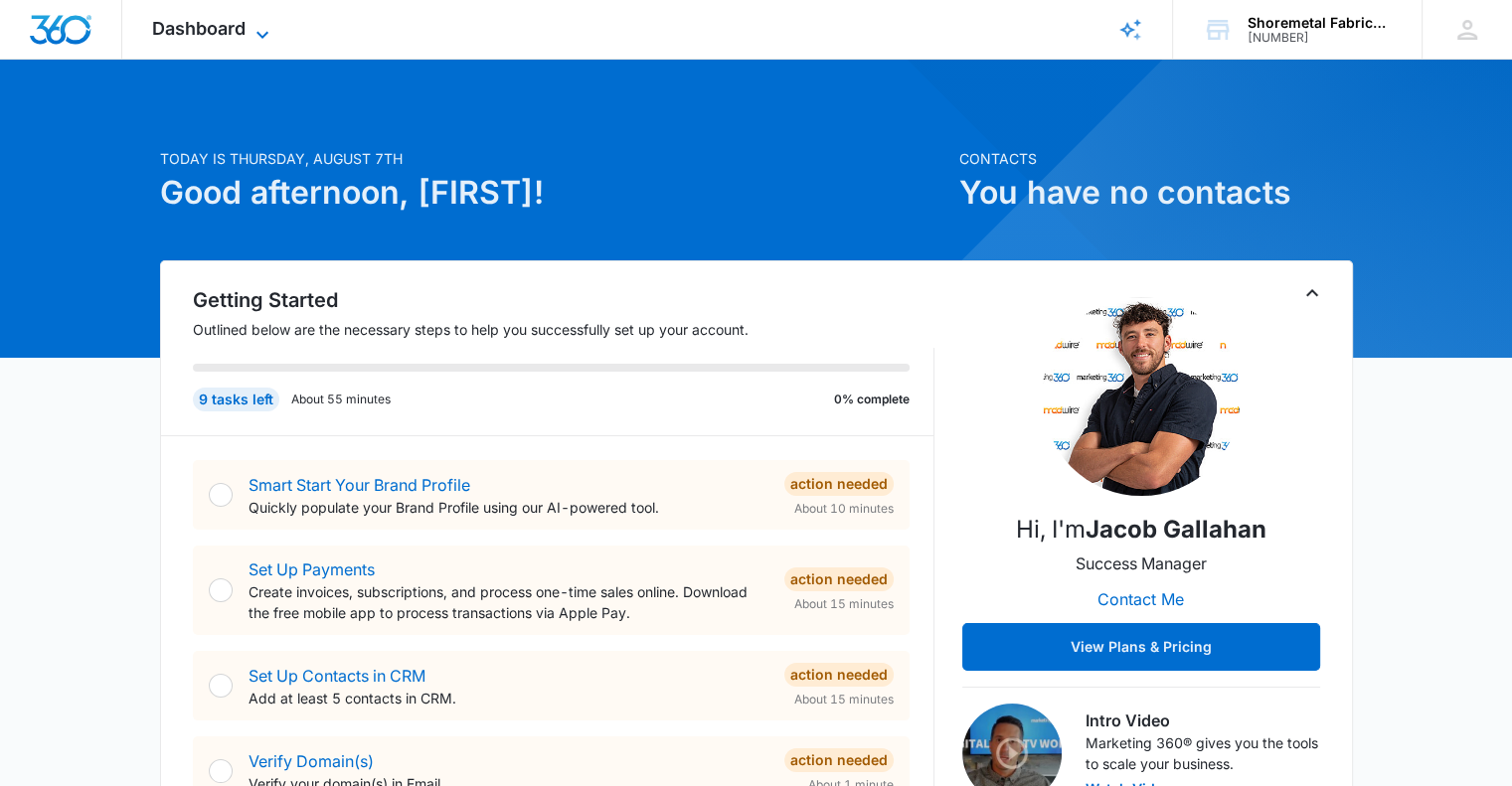 click on "Dashboard" at bounding box center (199, 28) 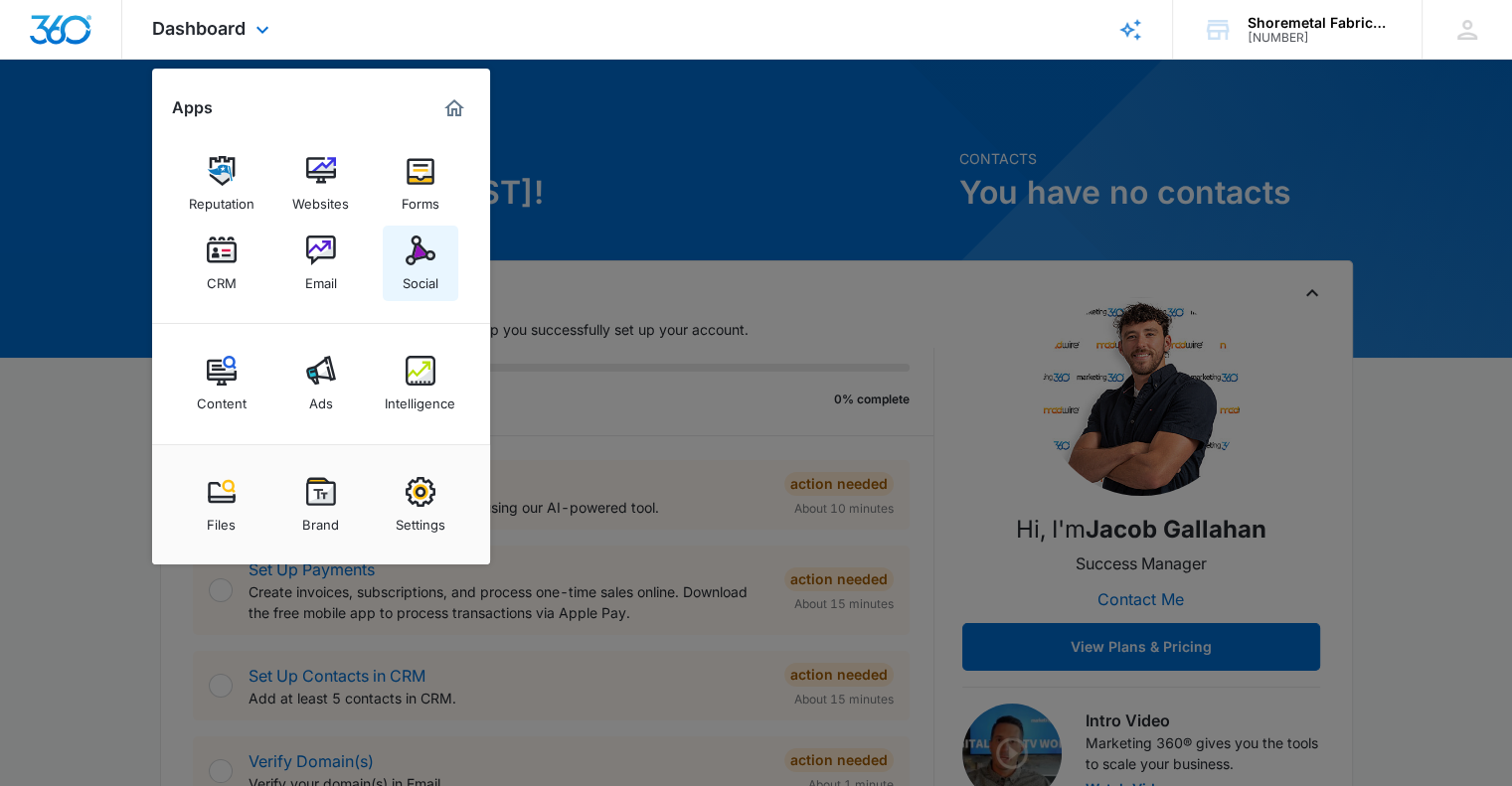 click on "Social" at bounding box center (420, 263) 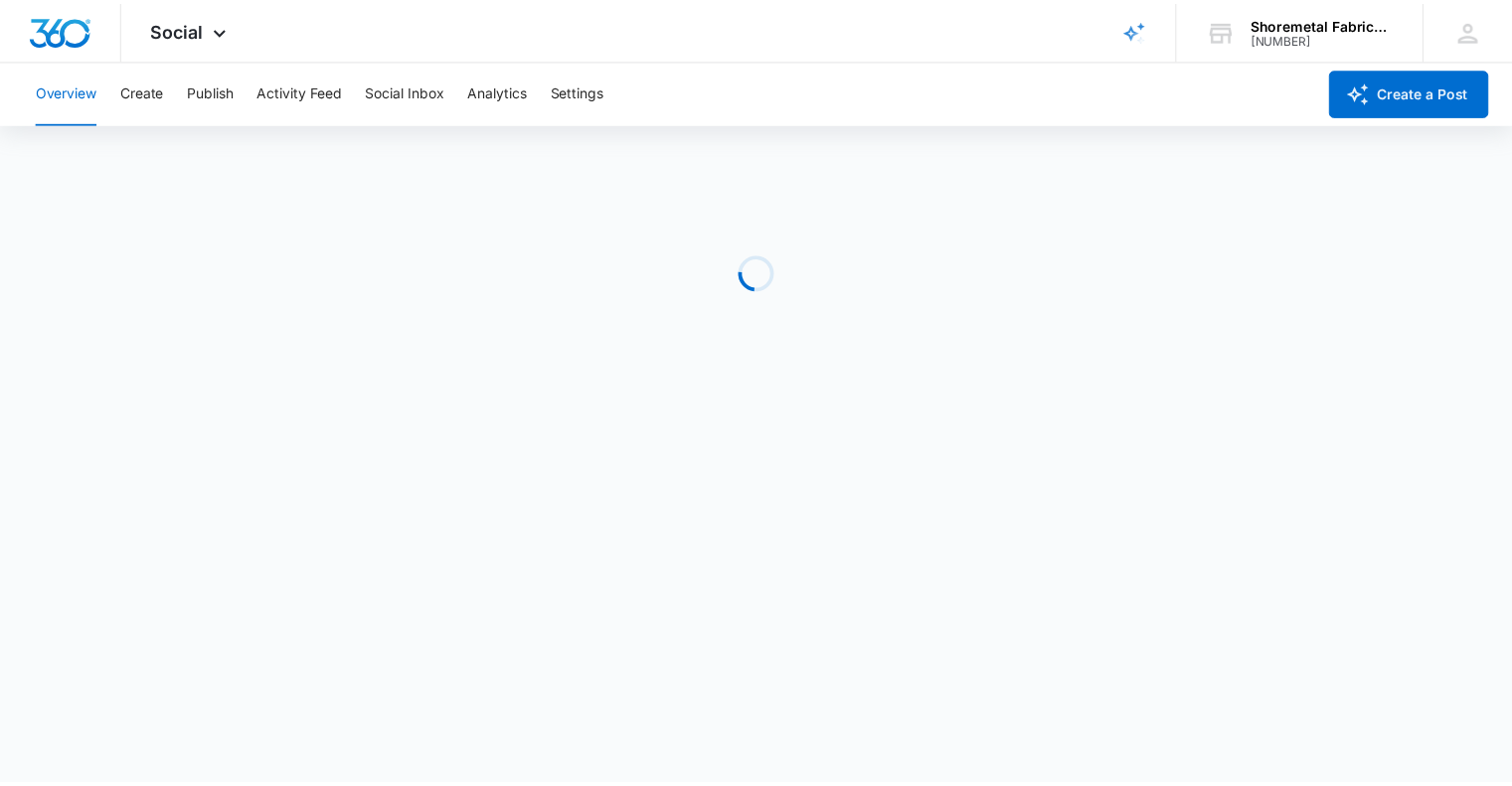 scroll, scrollTop: 0, scrollLeft: 0, axis: both 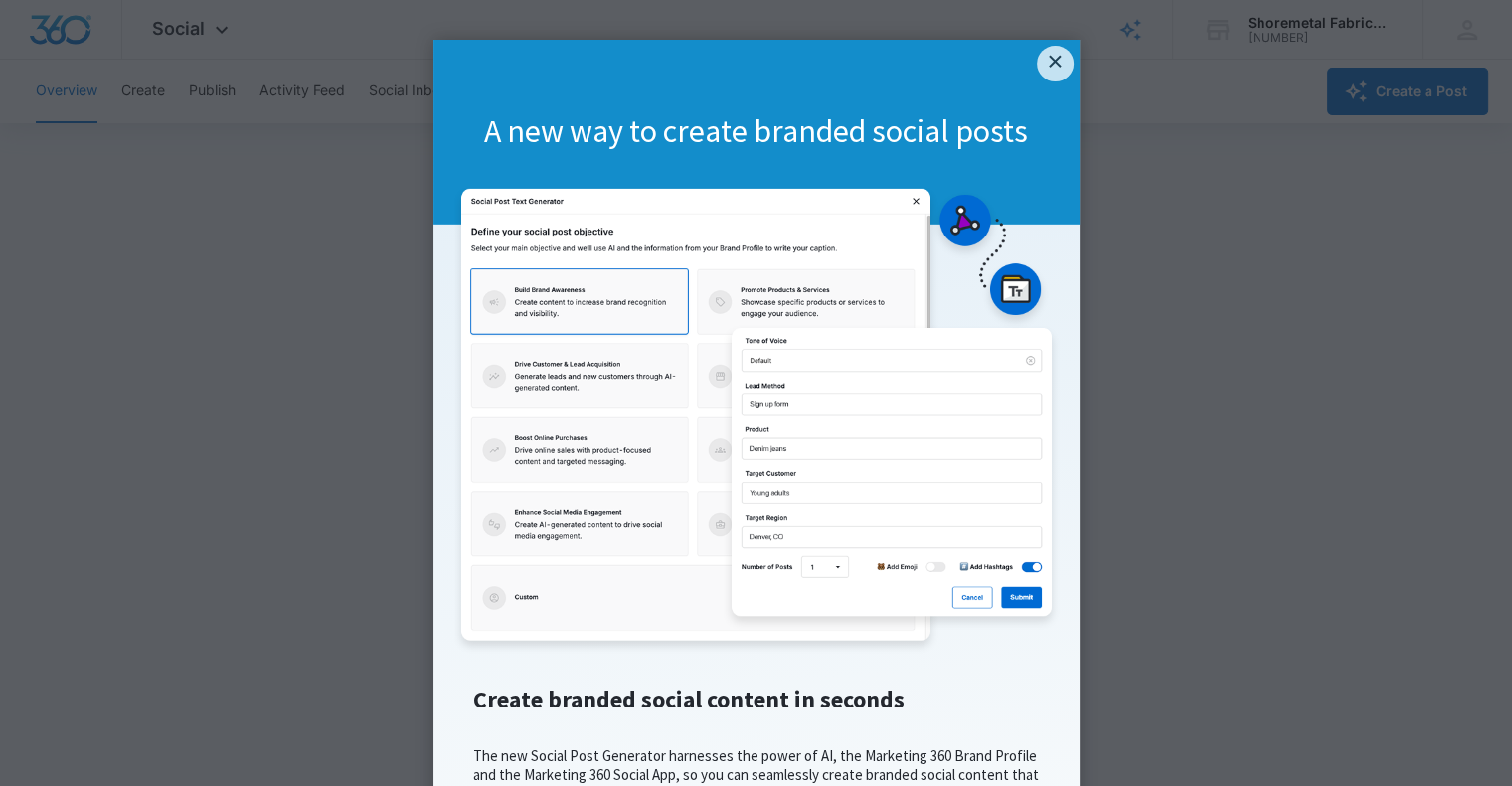 click on "×             A new way to create branded social posts                                             Create branded social content in seconds The new Social Post Generator harnesses the power of AI, the Marketing 360 Brand Profile and the Marketing 360 Social App, so you can seamlessly create branded social content that focuses on your business’s goals.  See what's new in our latest blog post and start crafting branded social content today!                       Learn More" 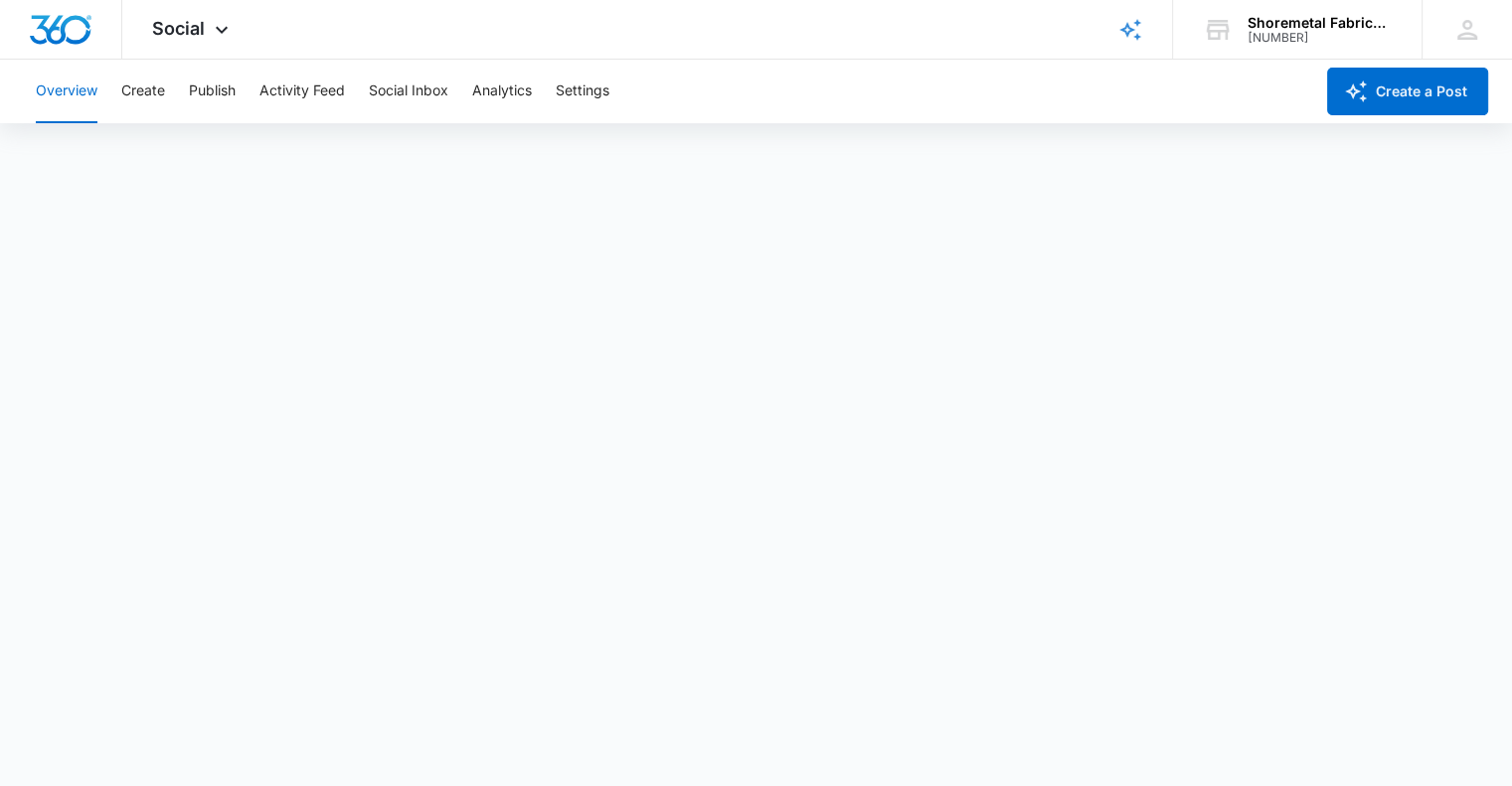 click on "Overview" at bounding box center (67, 91) 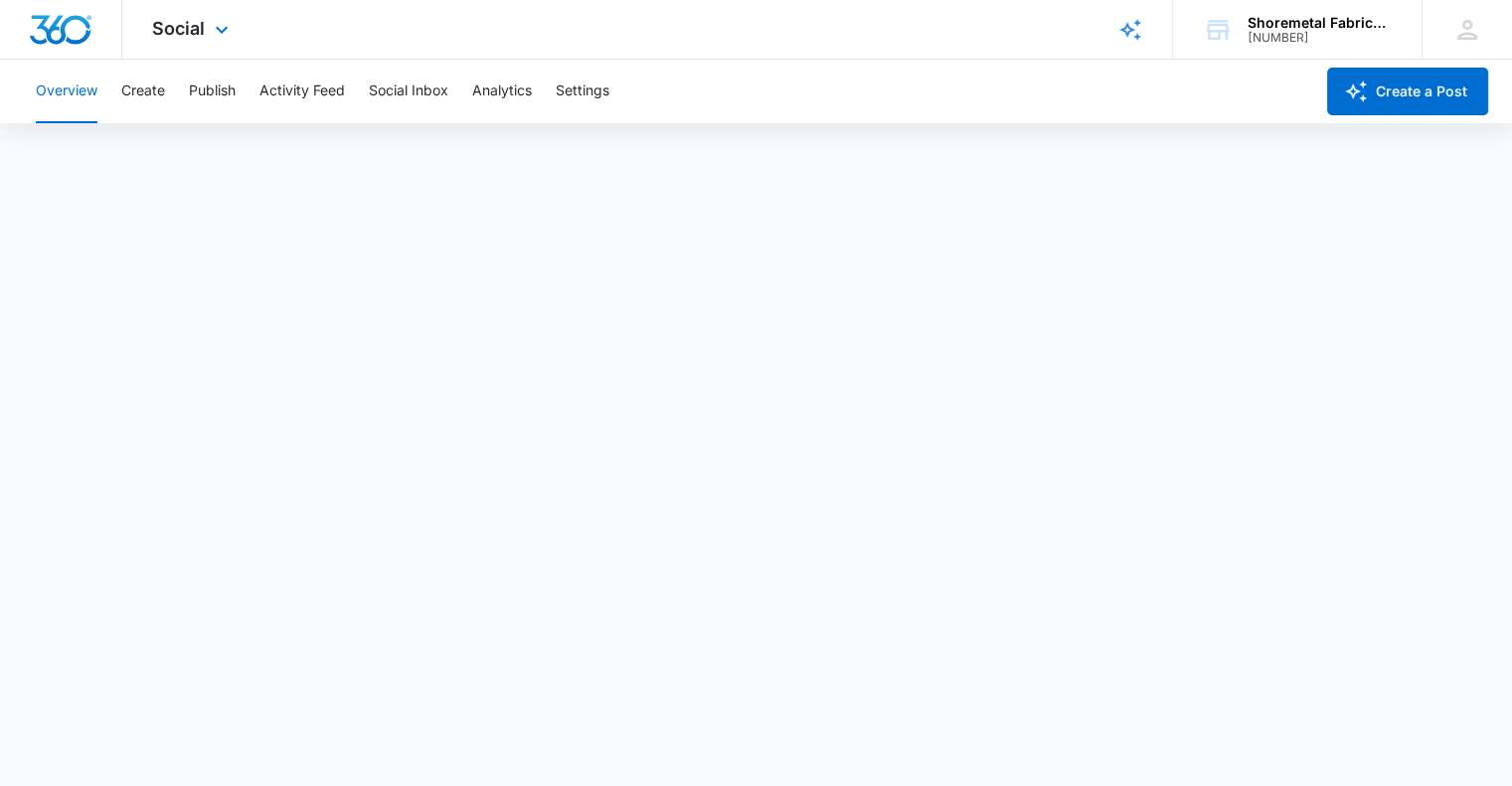 click on "Social Apps Reputation Websites Forms CRM Email Social Content Ads Intelligence Files Brand Settings" at bounding box center (193, 29) 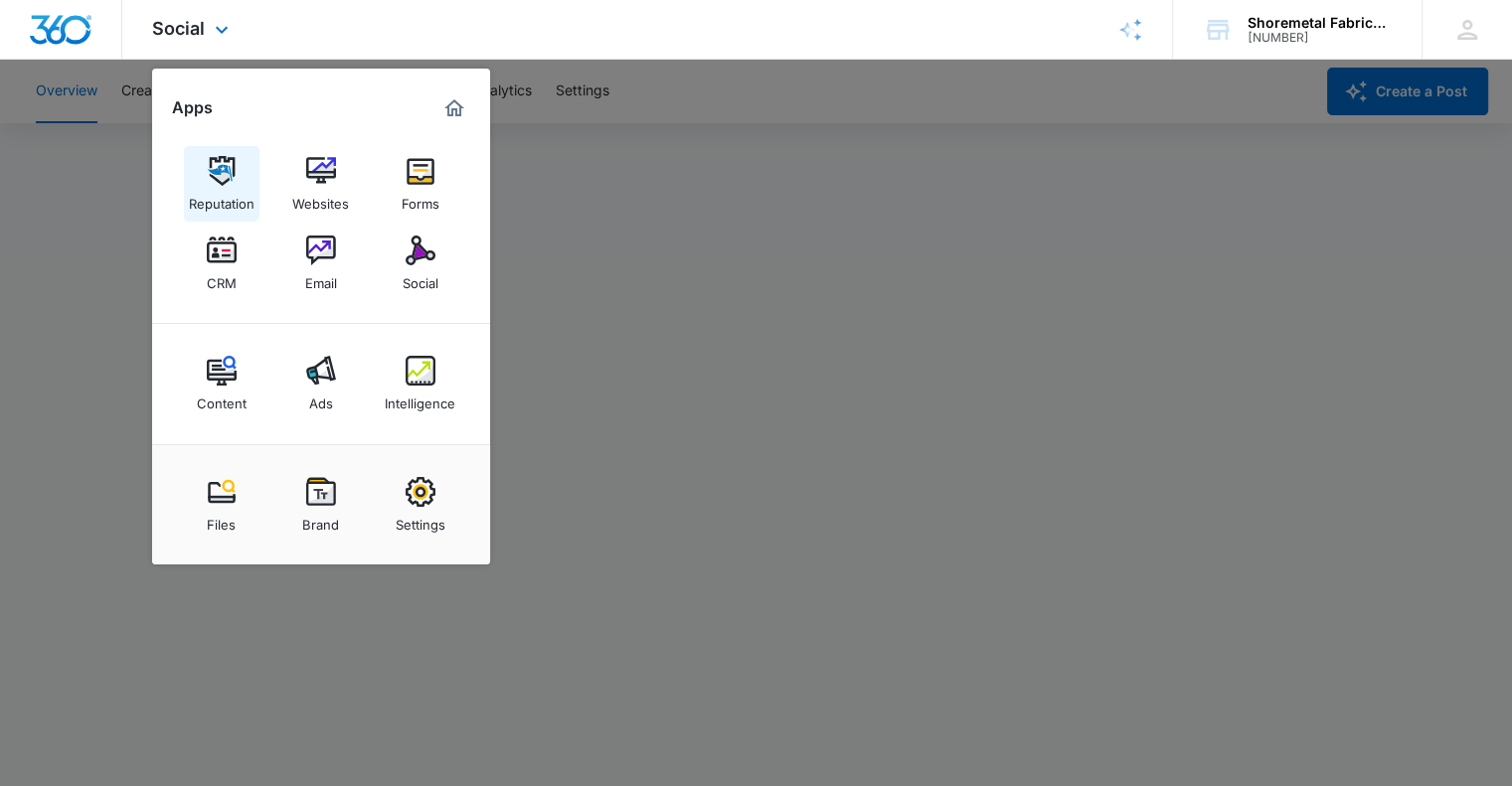 click on "Reputation" at bounding box center [222, 184] 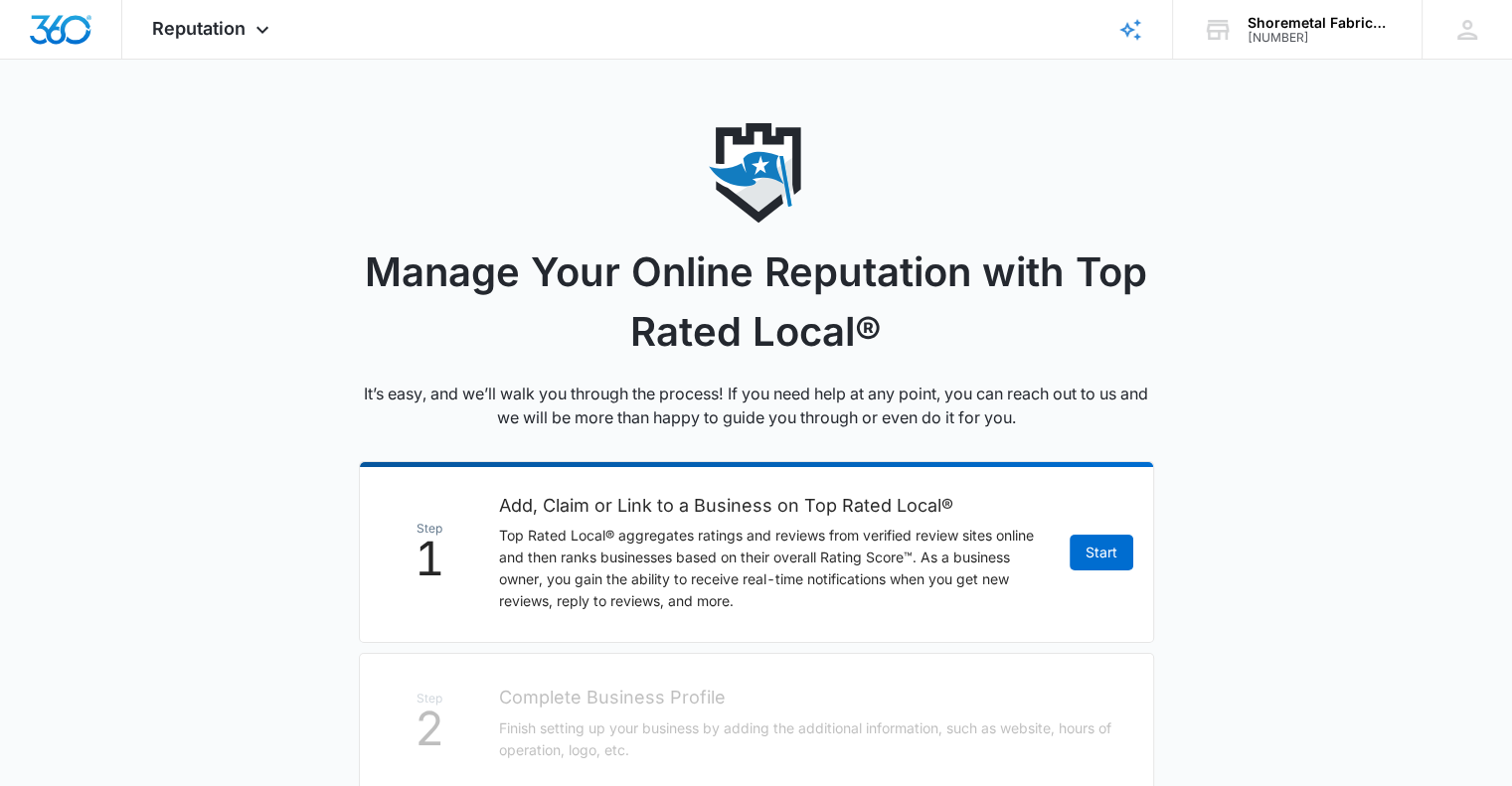 click on "Manage Your Online Reputation with Top Rated Local® It’s easy, and we’ll walk you through the process! If you need help at any point, you can reach out to us and we will be more than happy to guide you through or even do it for you. Step  1 Add, Claim or Link to a Business on Top Rated Local® Top Rated Local® aggregates ratings and reviews from verified review sites online and then ranks businesses based on their overall Rating Score™. As a business owner, you gain the ability to receive real-time notifications when you get new reviews, reply to reviews, and more. Start Step  2 Complete Business Profile Finish setting up your business by adding the additional information, such as website, hours of operation, logo, etc. Step  3 Connect Google My Business Have your main profile data sync to Google My Business Get help anytime Contact your Success Manager or visit our   online support [FIRST] [LAST] Your Success Manager Contact Or call general support at   ([PHONE])" at bounding box center (756, 671) 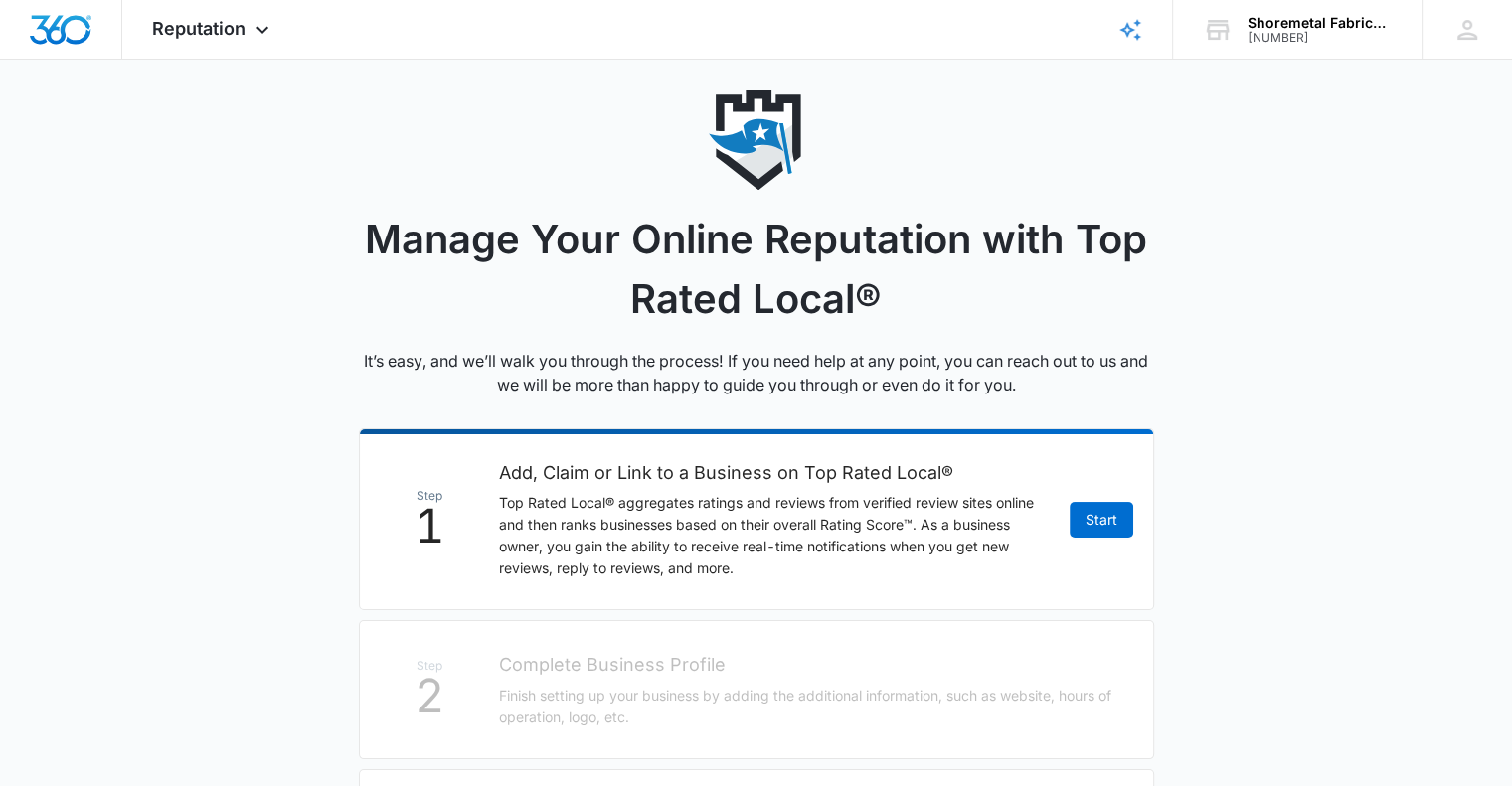 scroll, scrollTop: 0, scrollLeft: 0, axis: both 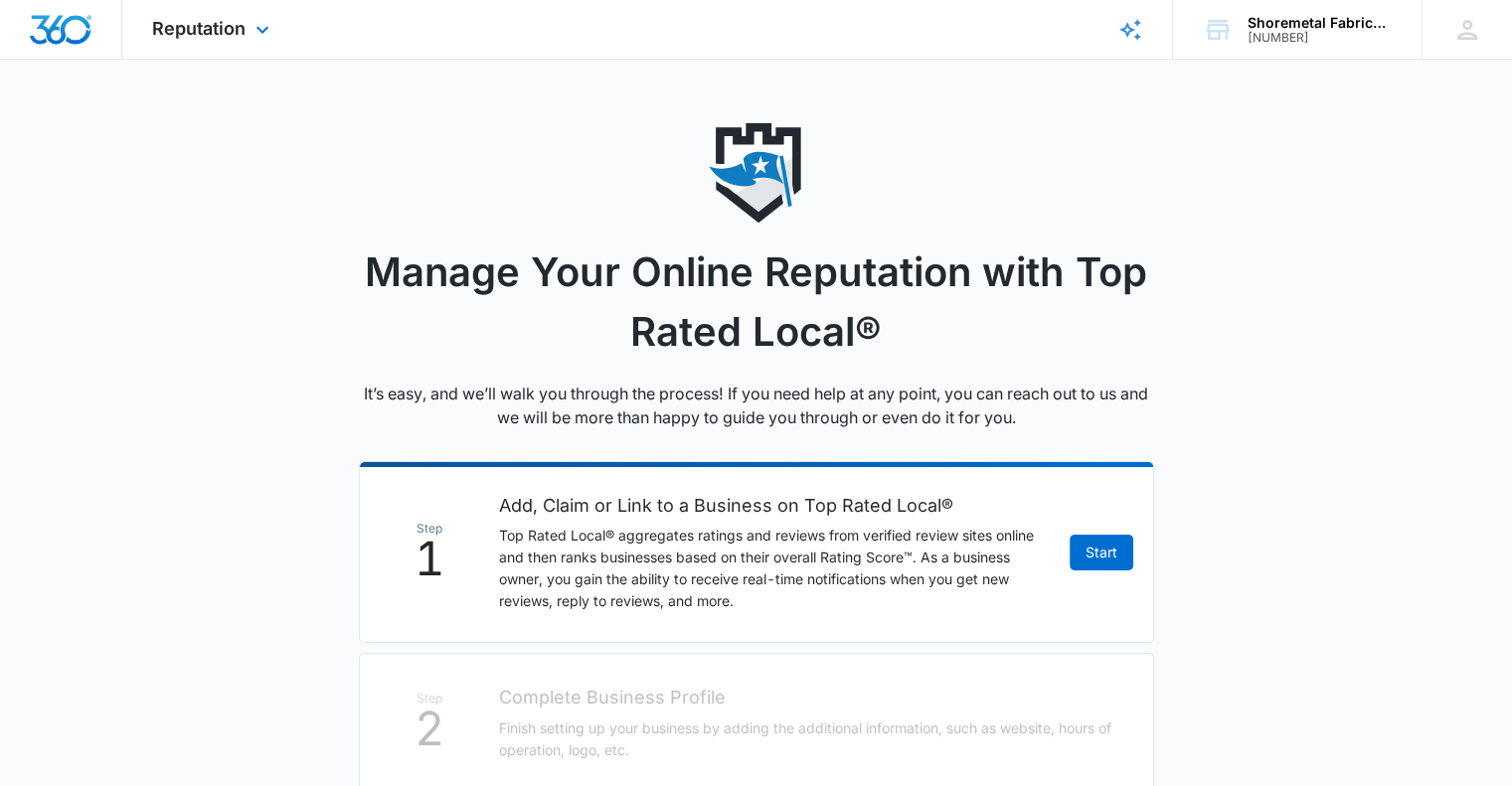 click on "Reputation Apps Reputation Websites Forms CRM Email Social Content Ads Intelligence Files Brand Settings" at bounding box center (213, 29) 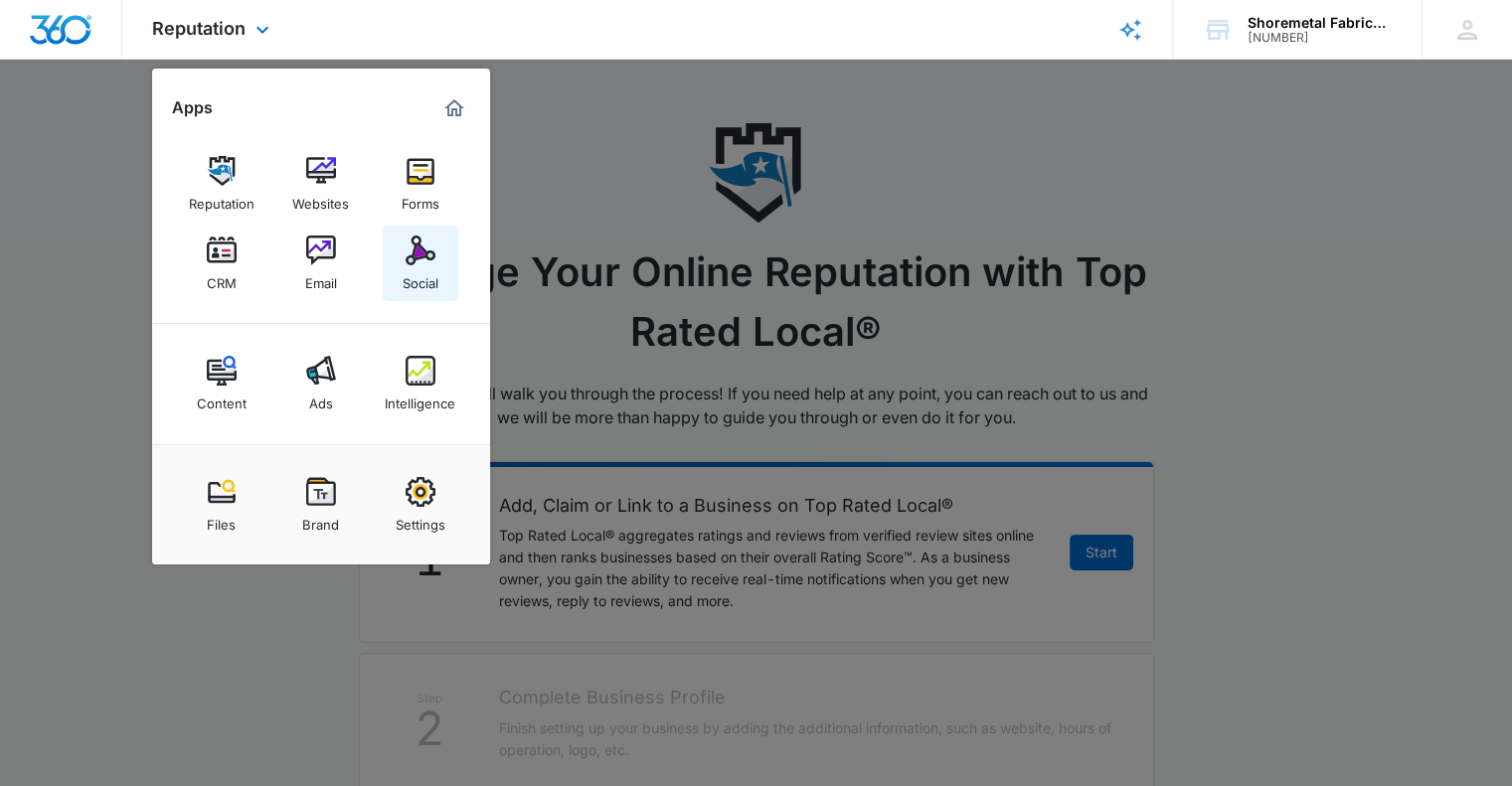 click at bounding box center [420, 250] 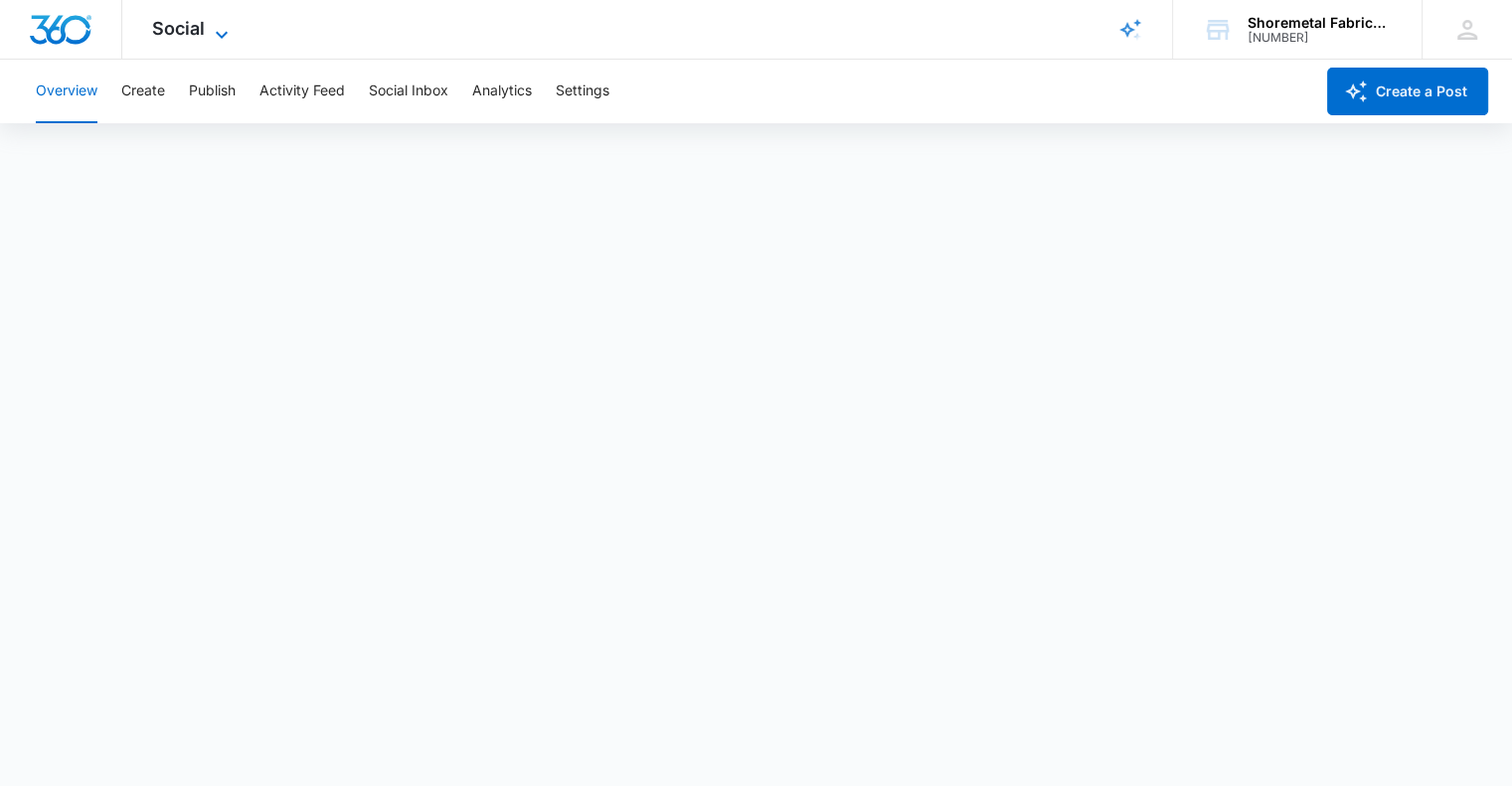 click 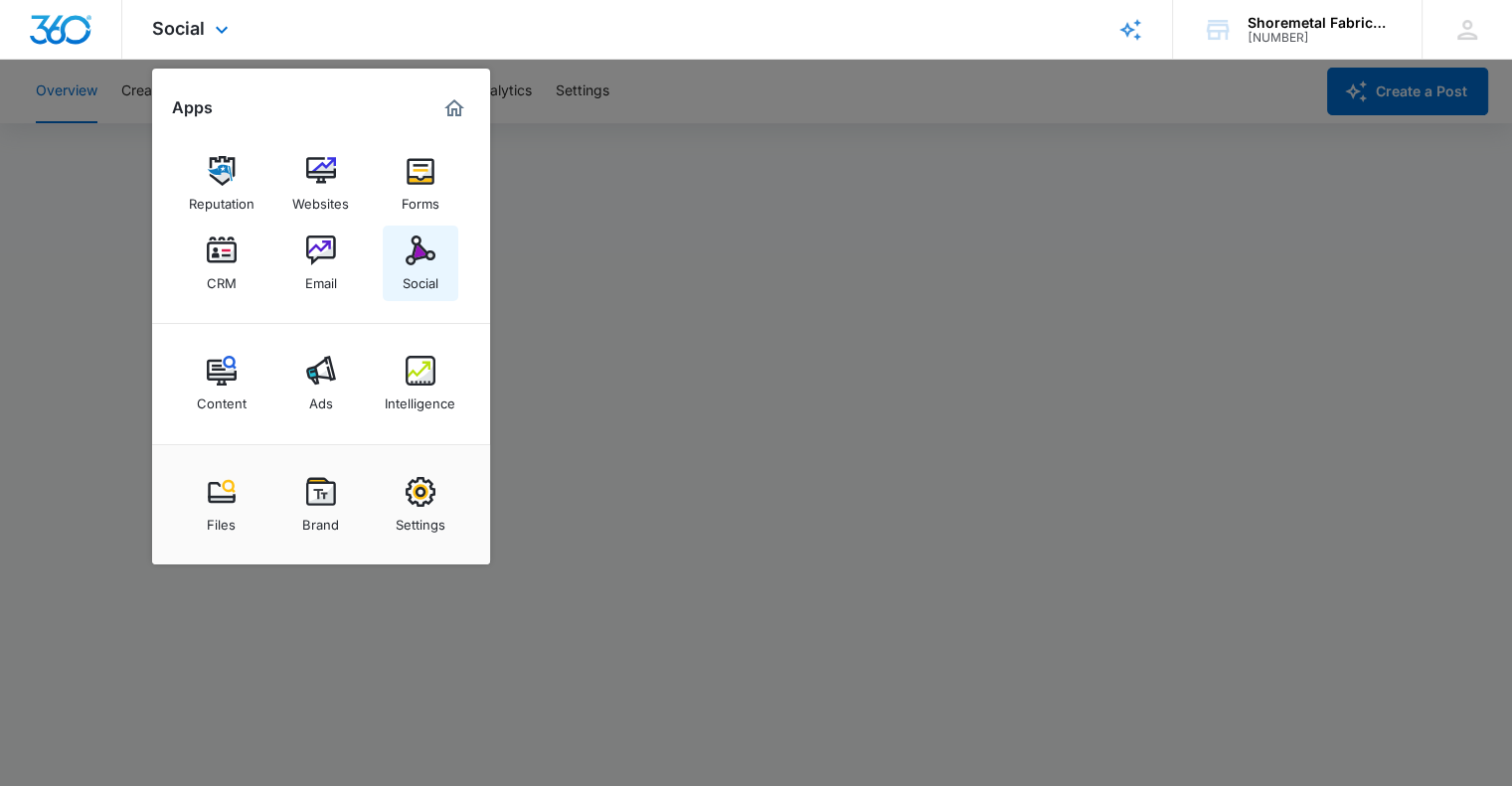 click at bounding box center (420, 250) 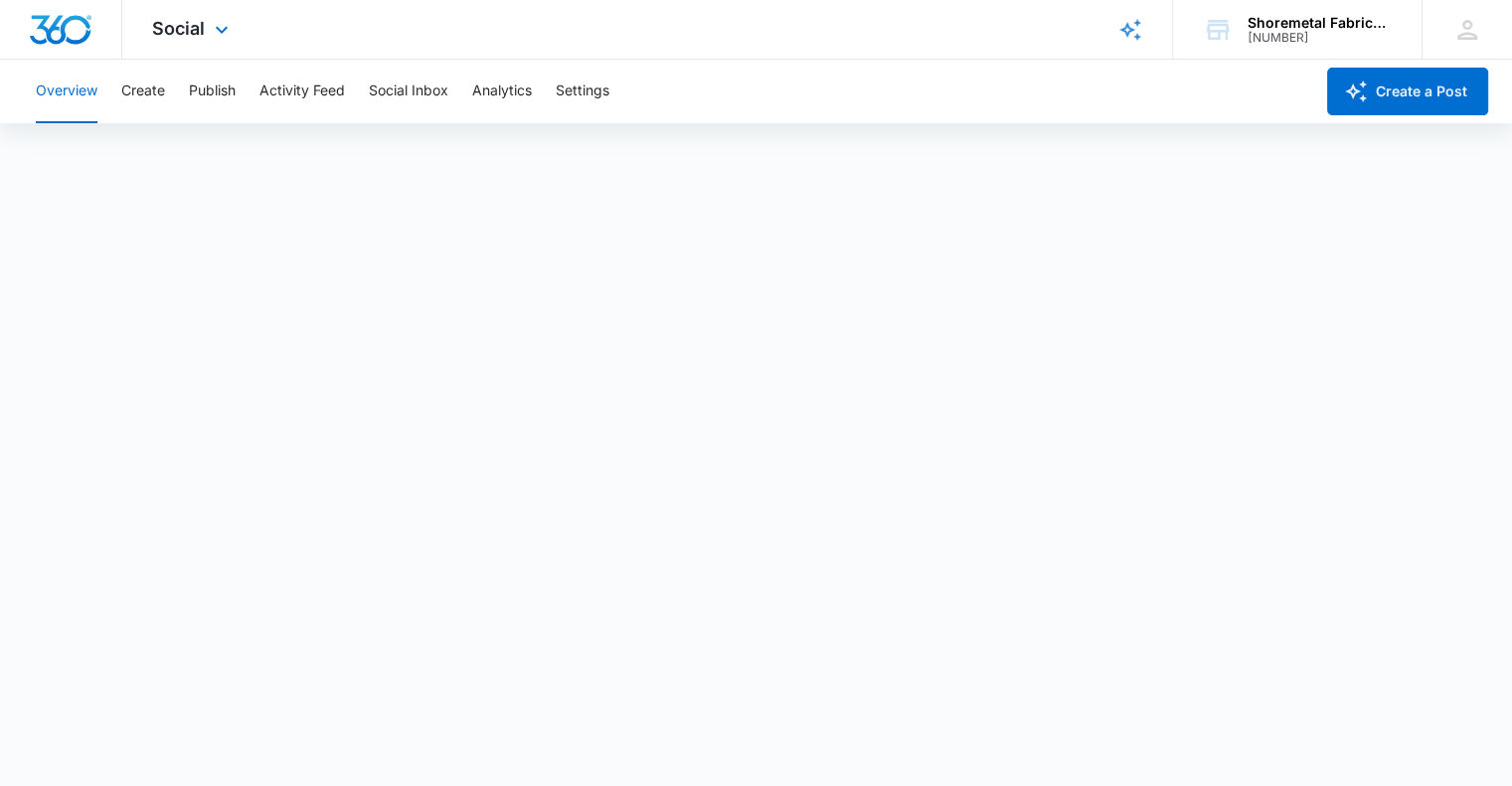 scroll, scrollTop: 0, scrollLeft: 0, axis: both 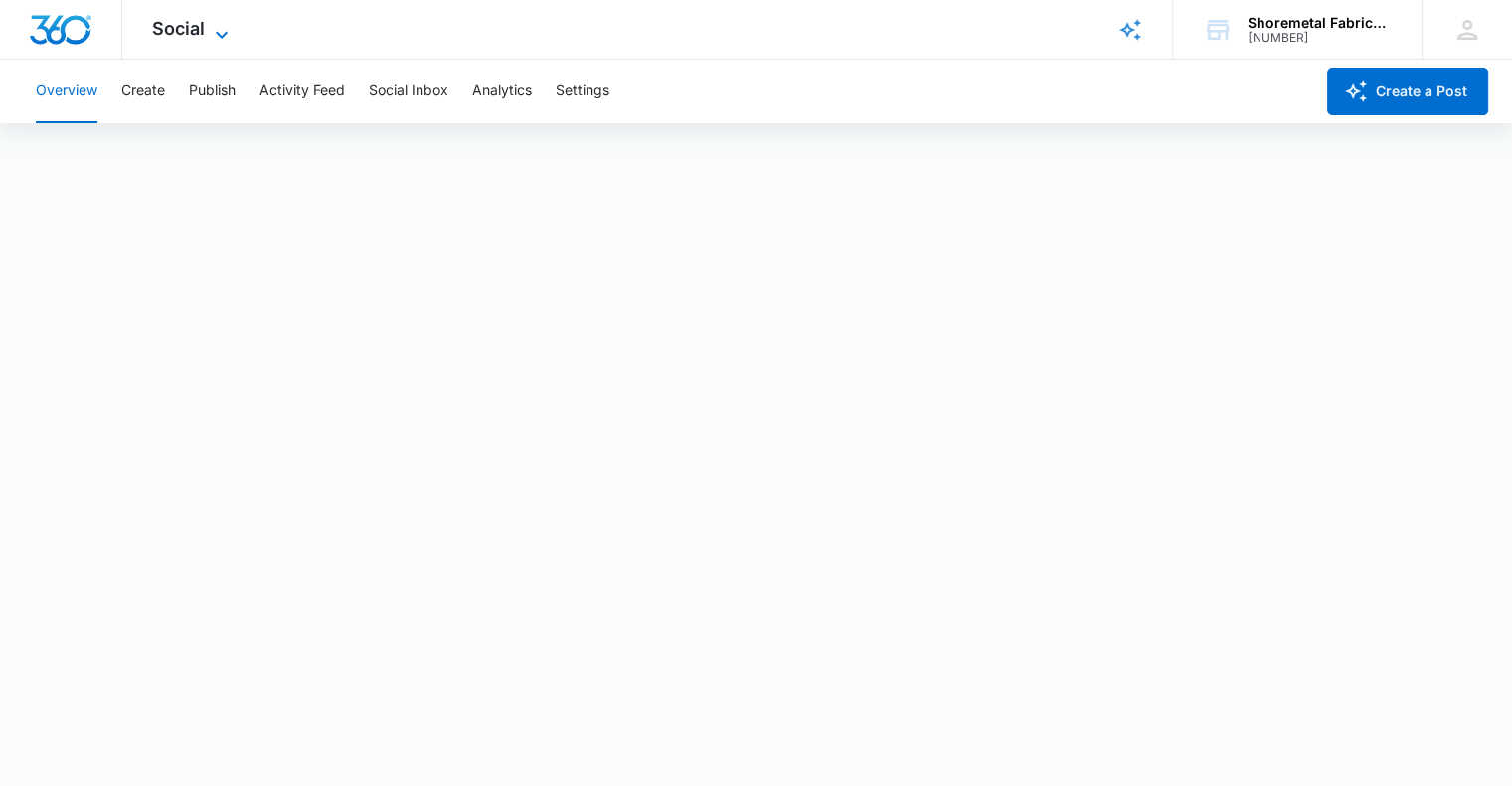 click on "Social" at bounding box center (178, 28) 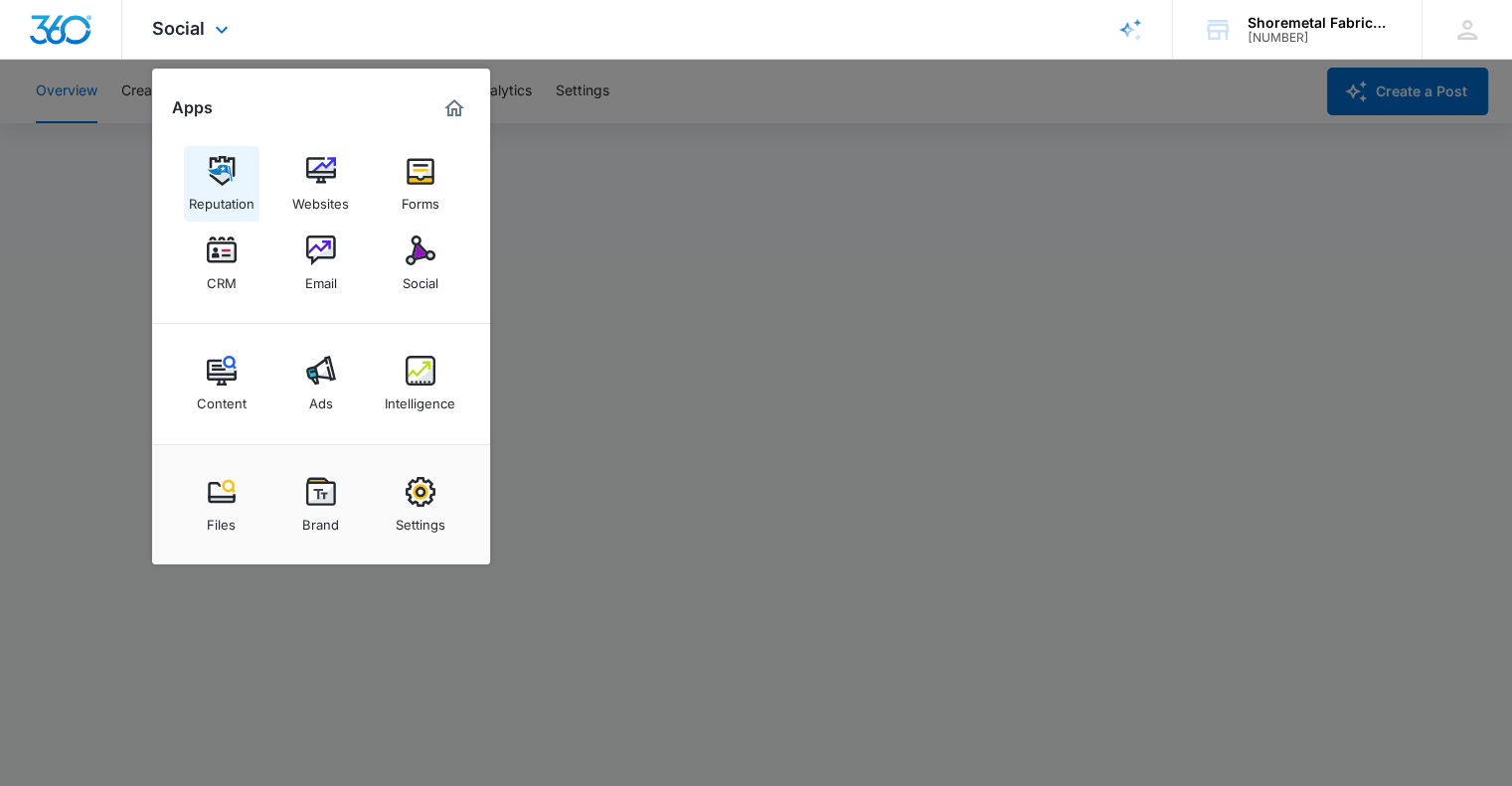click at bounding box center (222, 171) 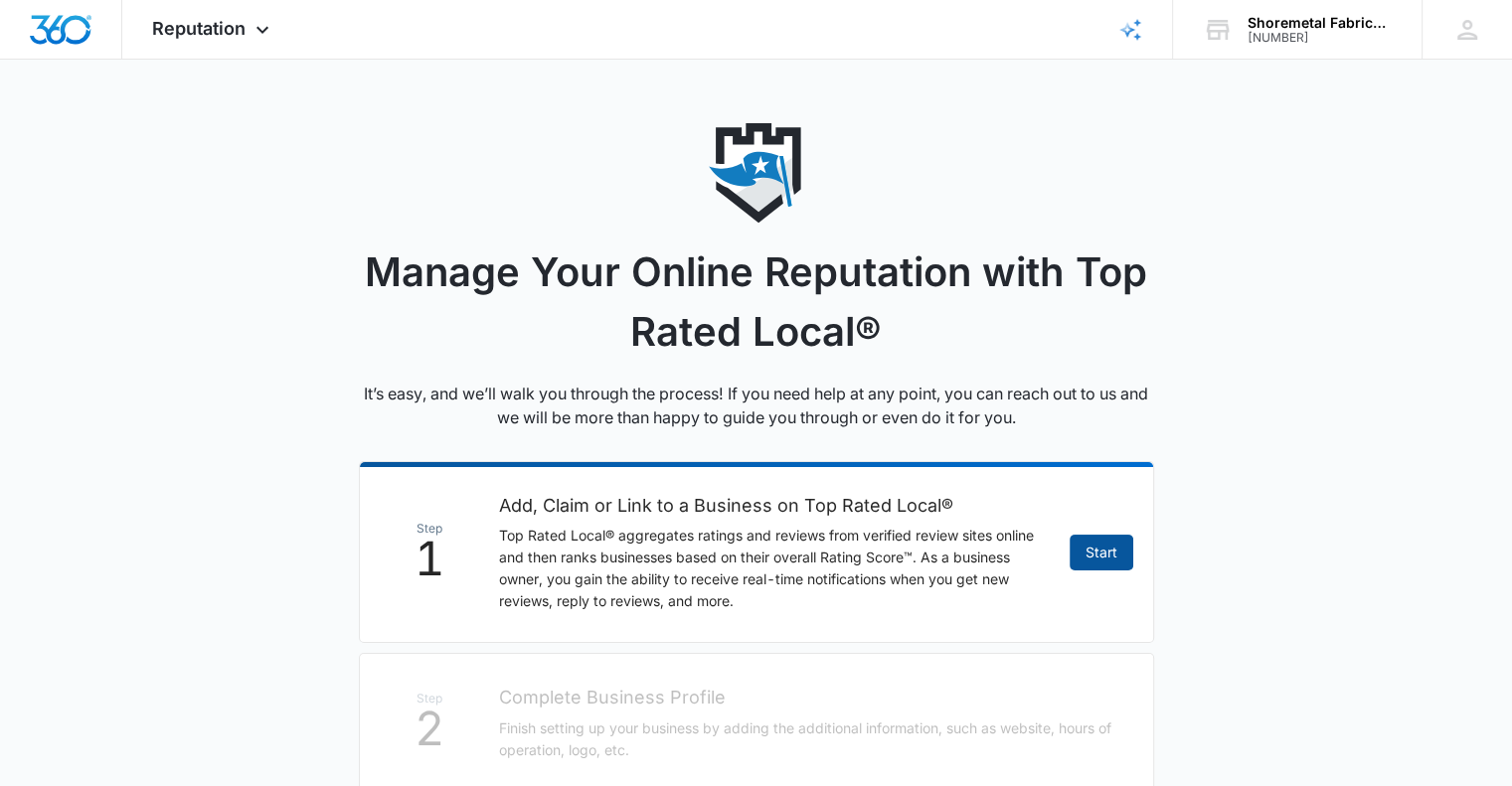 click on "Start" at bounding box center (1101, 552) 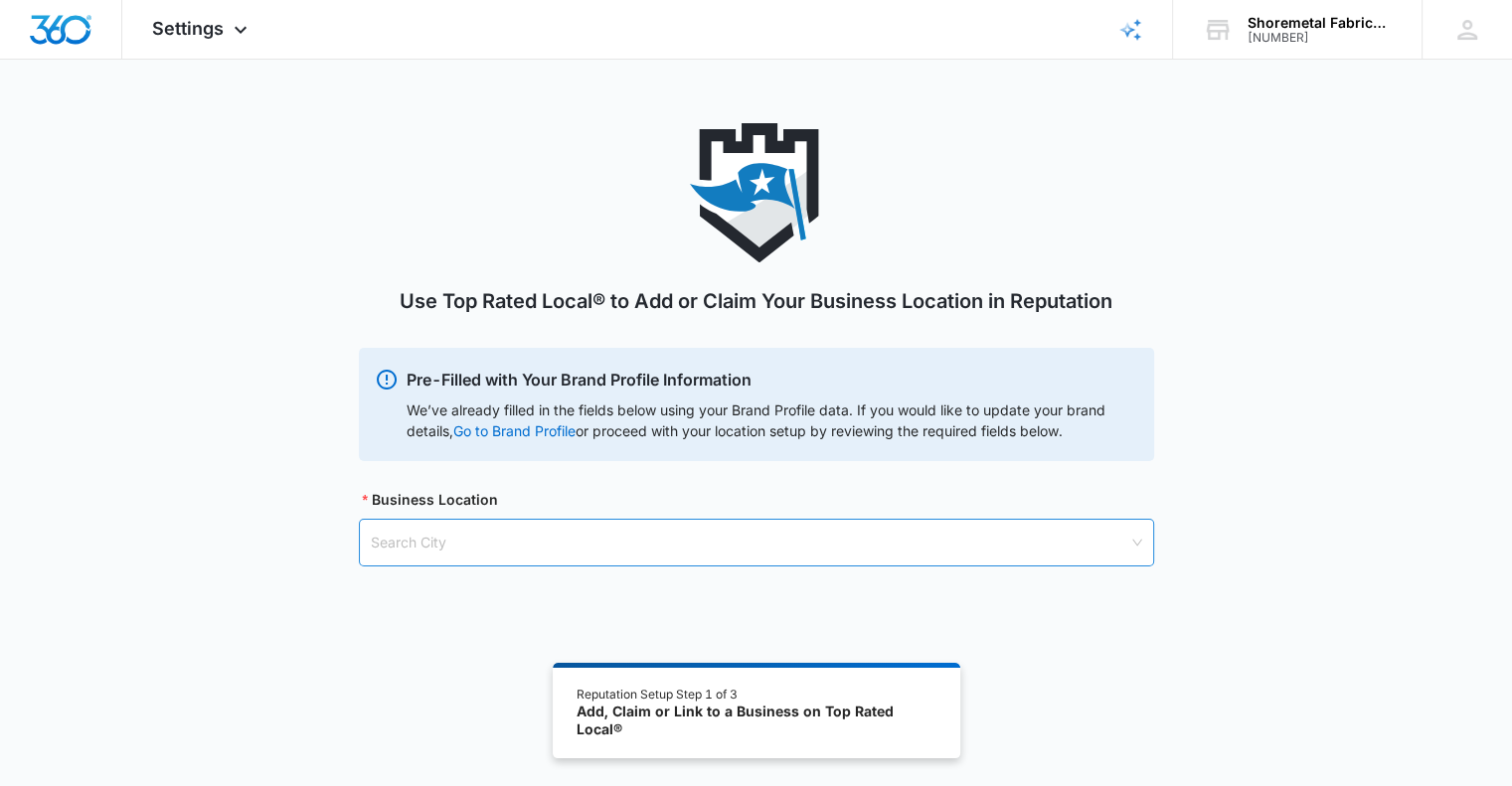 click at bounding box center [750, 543] 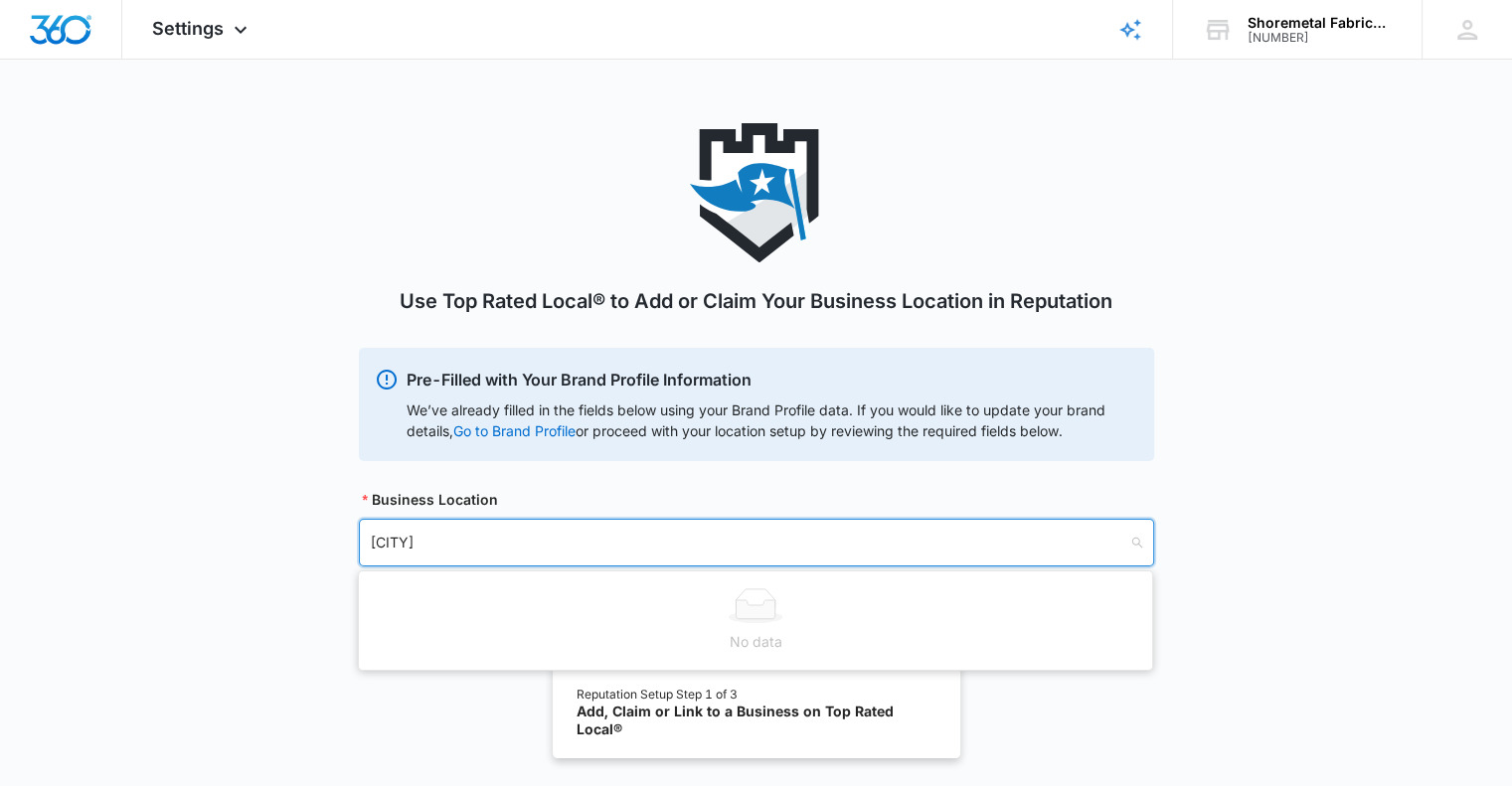 type on "[CITY]" 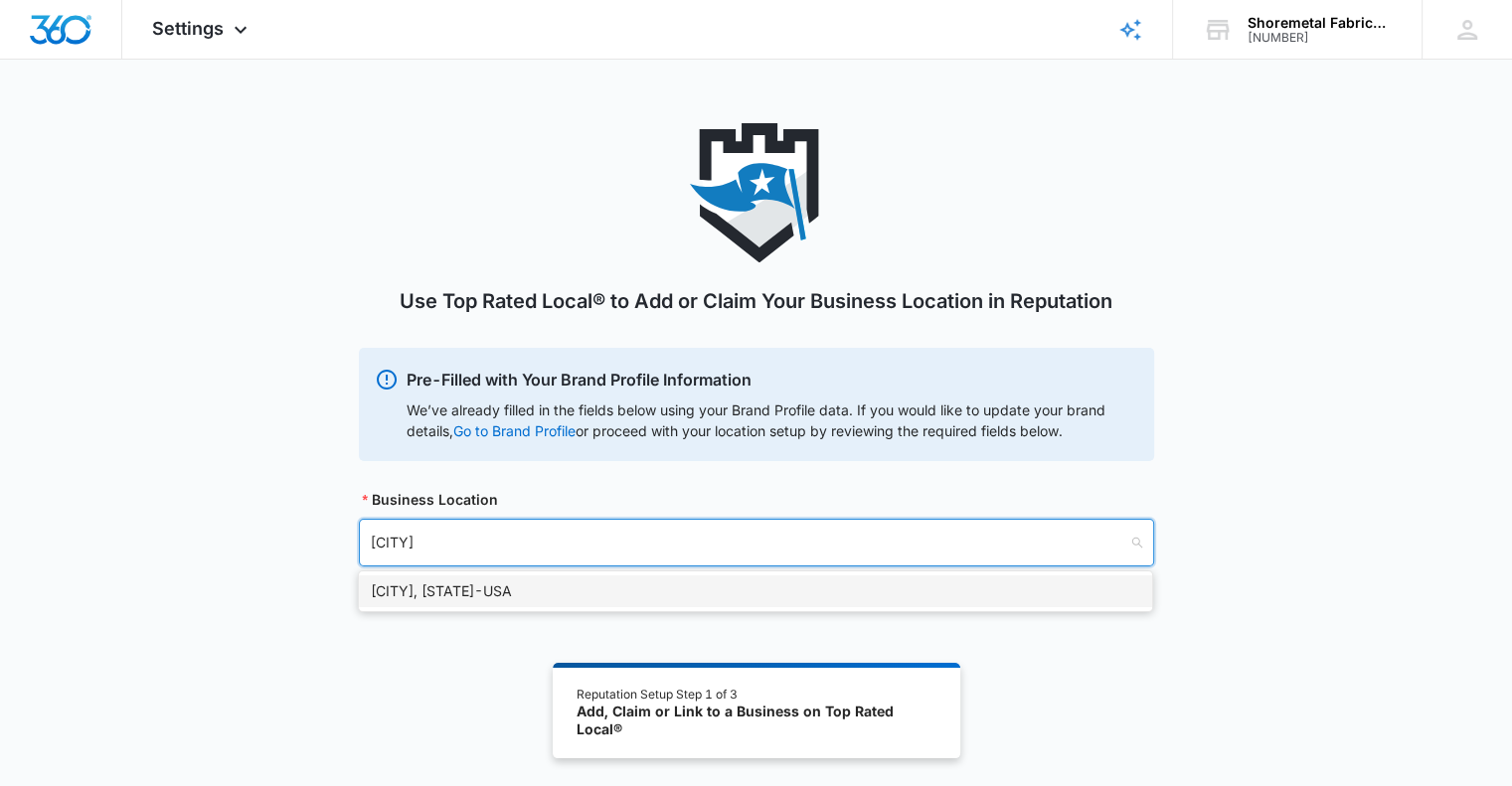 click on "[CITY], [STATE]  -  USA" at bounding box center (756, 591) 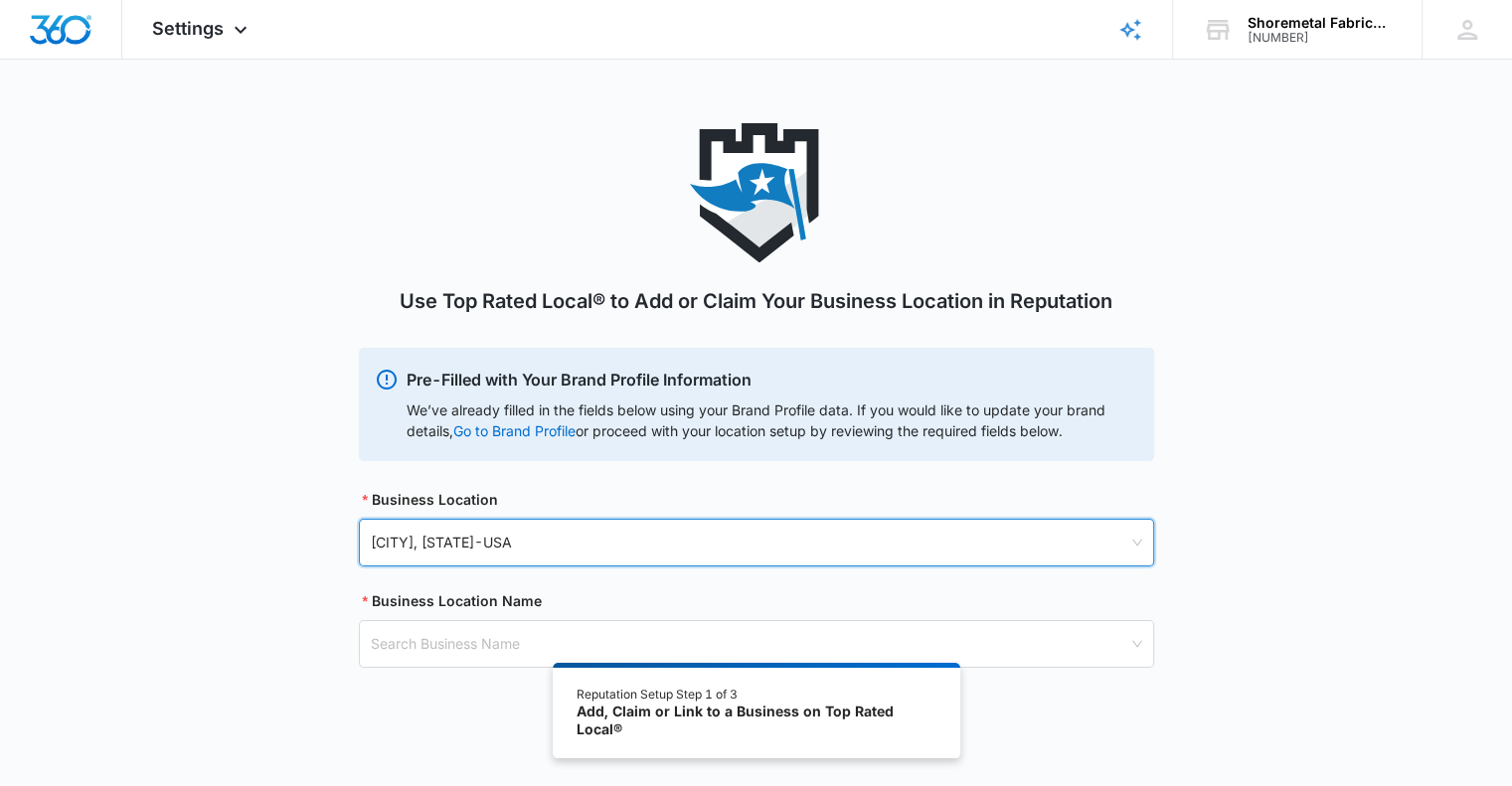 click on "Use Top Rated Local® to Add or Claim Your Business Location in Reputation Pre-Filled with Your Brand Profile Information We’ve already filled in the fields below using your Brand Profile data. If you would like to update your brand details,  Go to Brand Profile  or proceed with your location setup by reviewing the required fields below. Business Location [NUMBER] [CITY], [STATE]  -  USA Business Location Name Search Business Name" at bounding box center (756, 419) 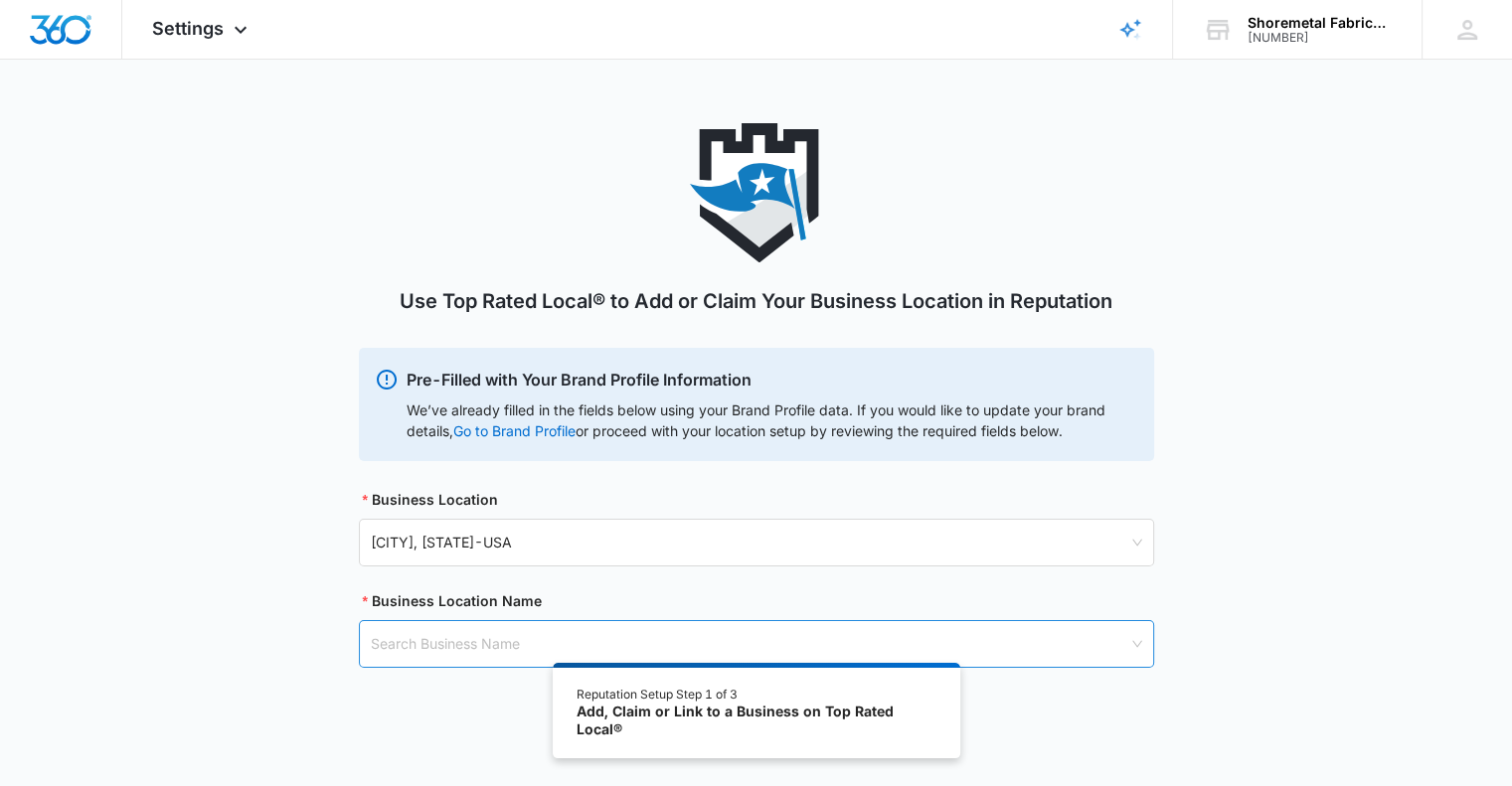 click at bounding box center [750, 644] 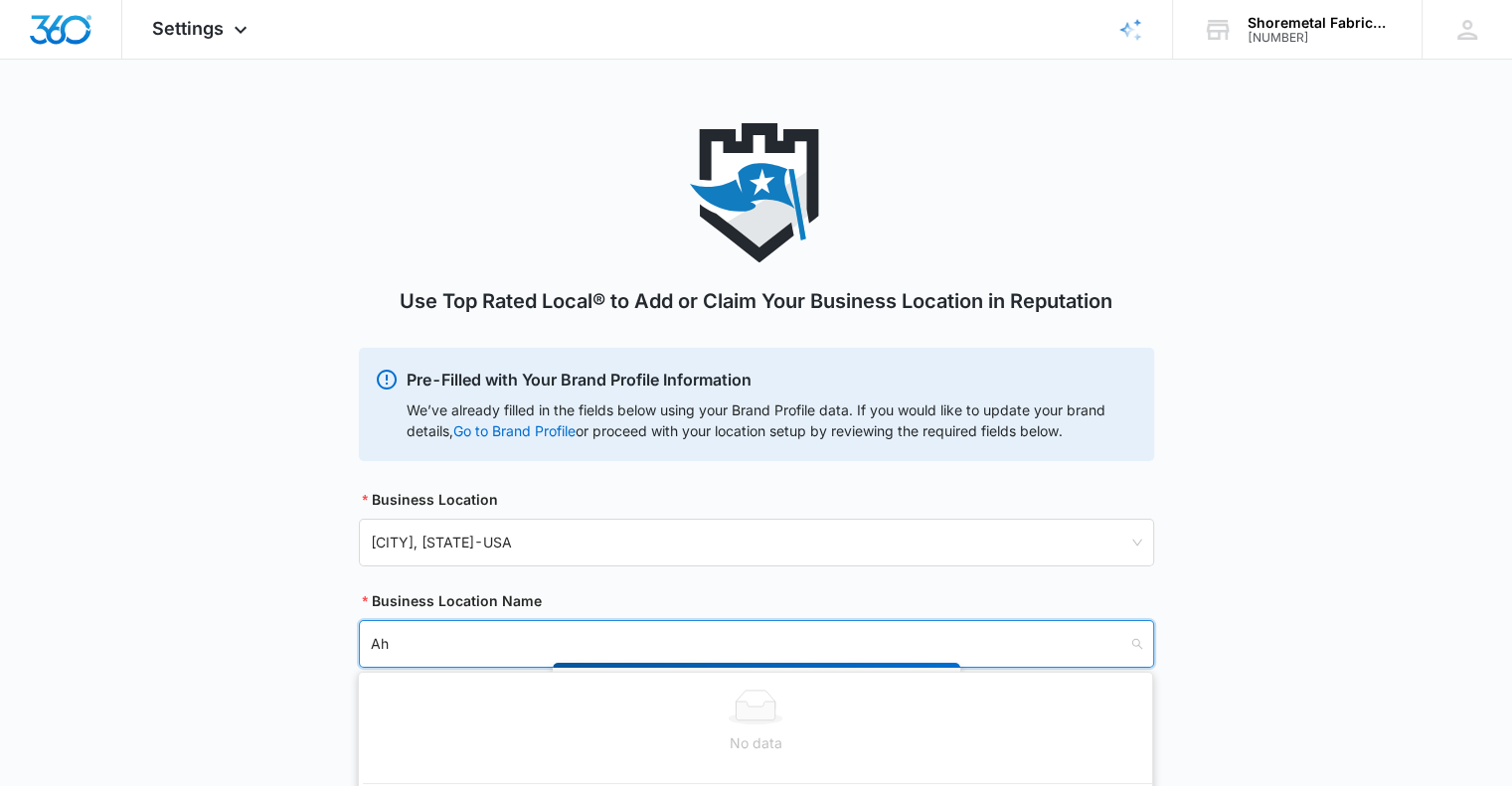 type on "A" 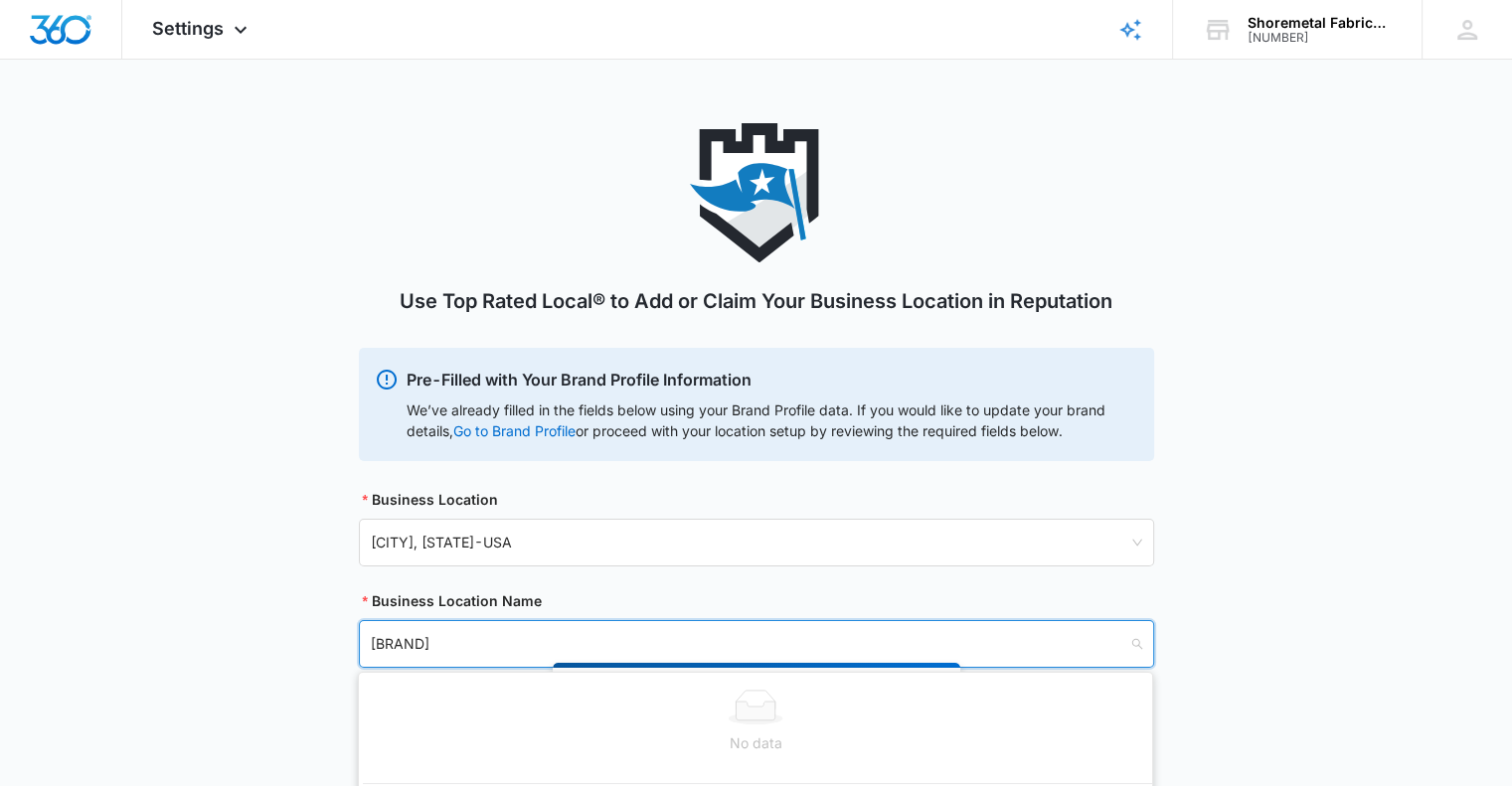 type on "[BRAND]" 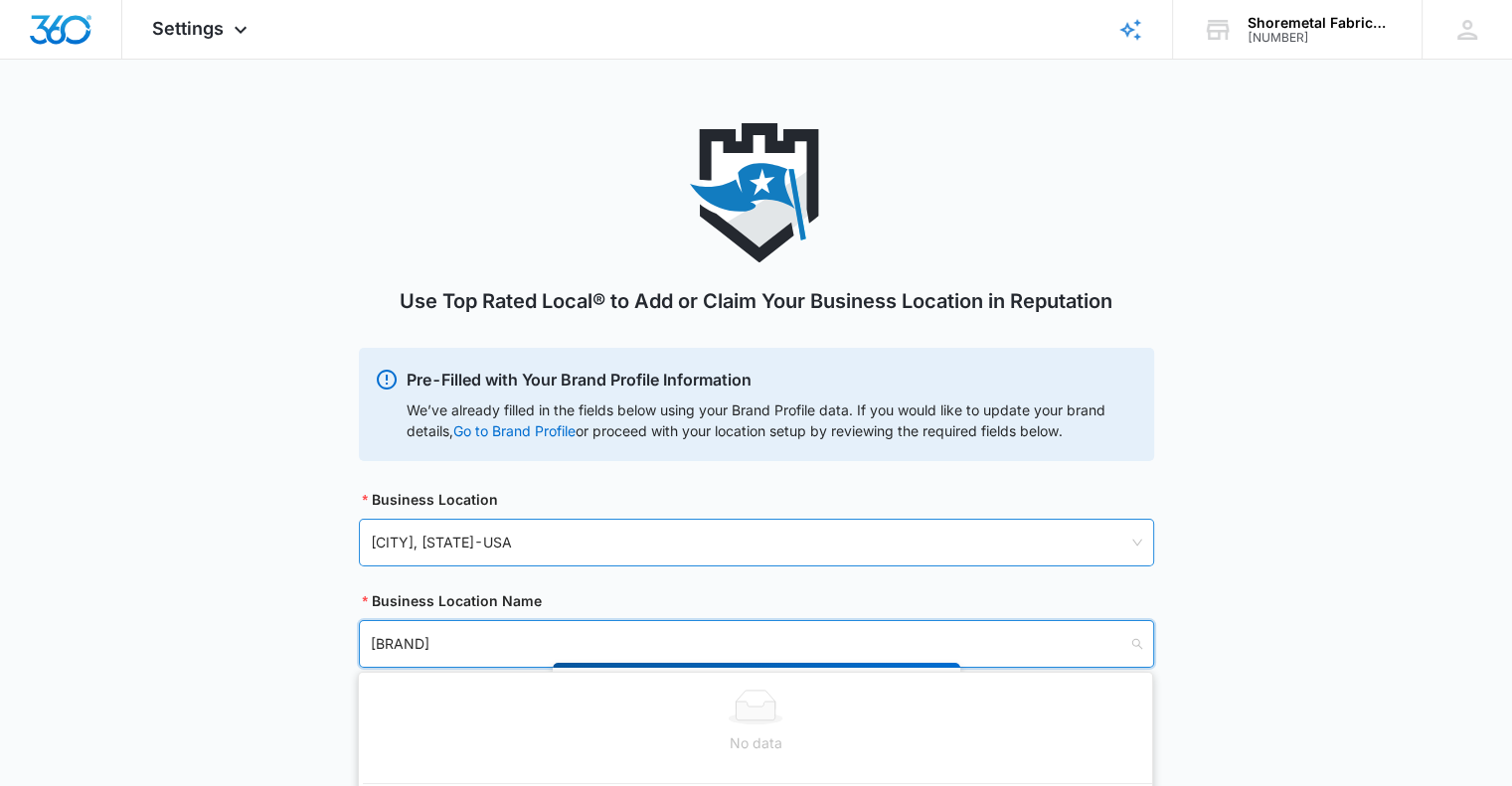type 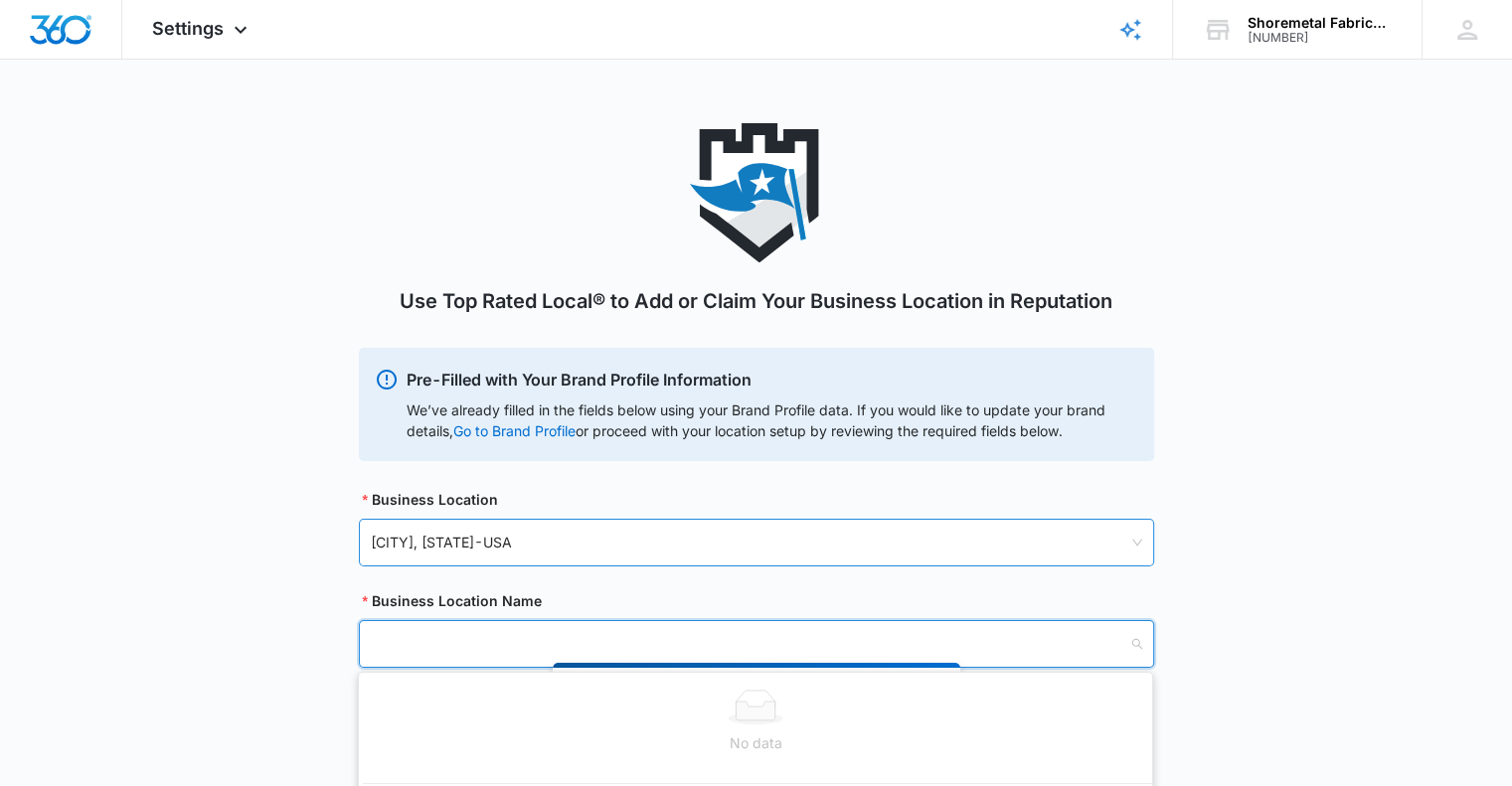 click on "[CITY], [STATE]  -  USA" at bounding box center (756, 543) 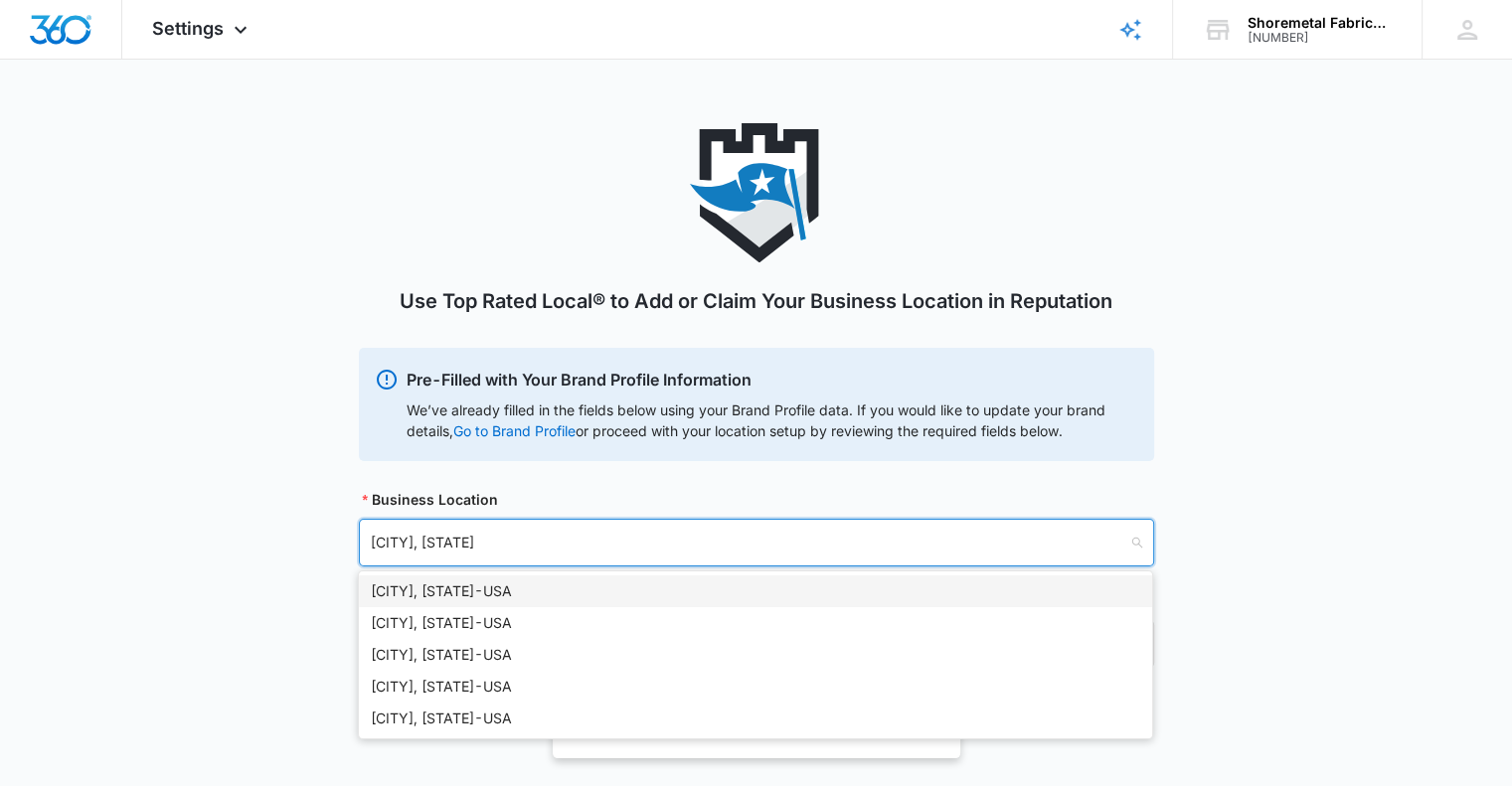 type on "[CITY], [STATE]" 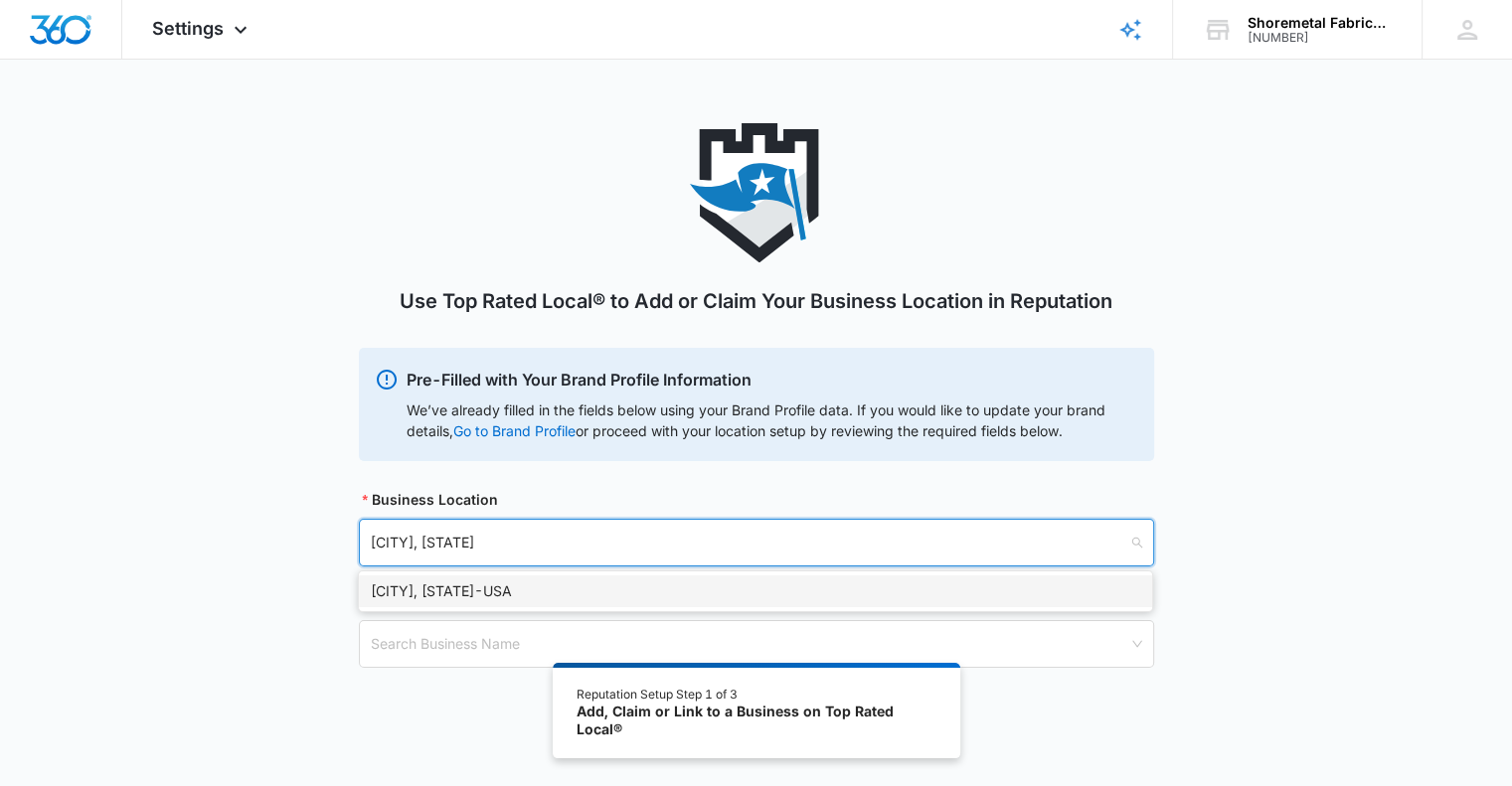 click on "[CITY], [STATE]  -  USA" at bounding box center (756, 591) 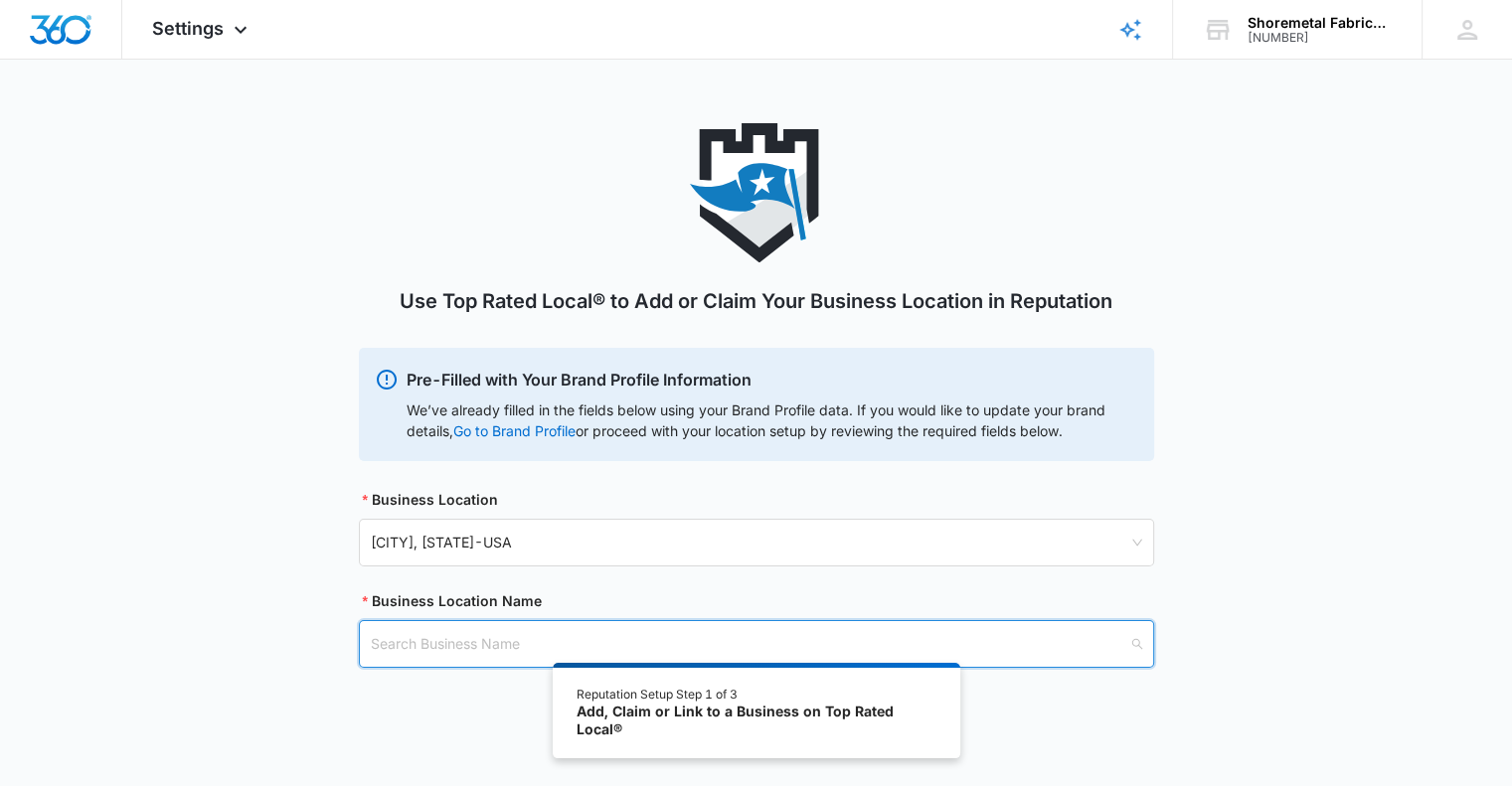 click at bounding box center (750, 644) 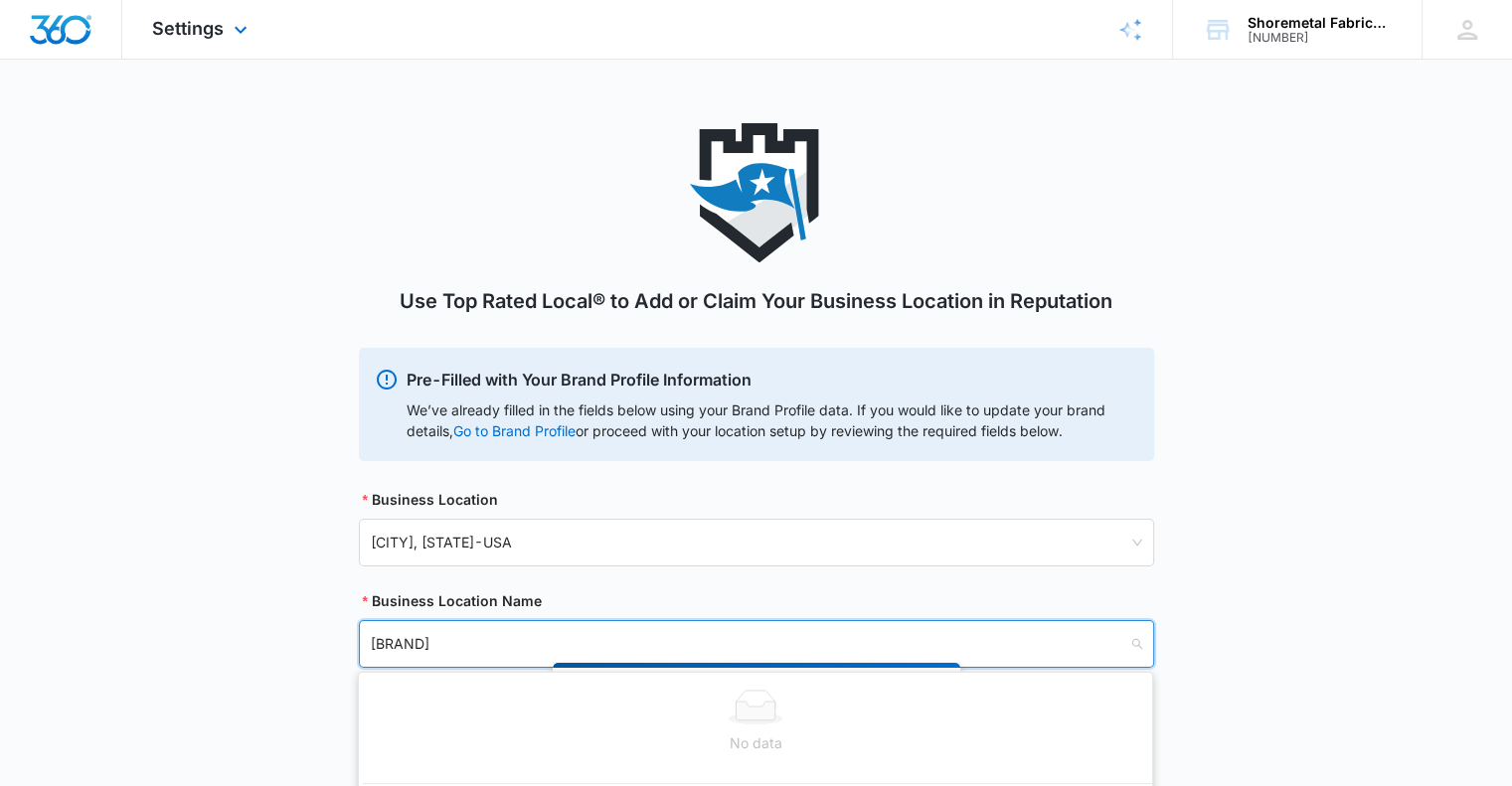 type on "[BRAND]" 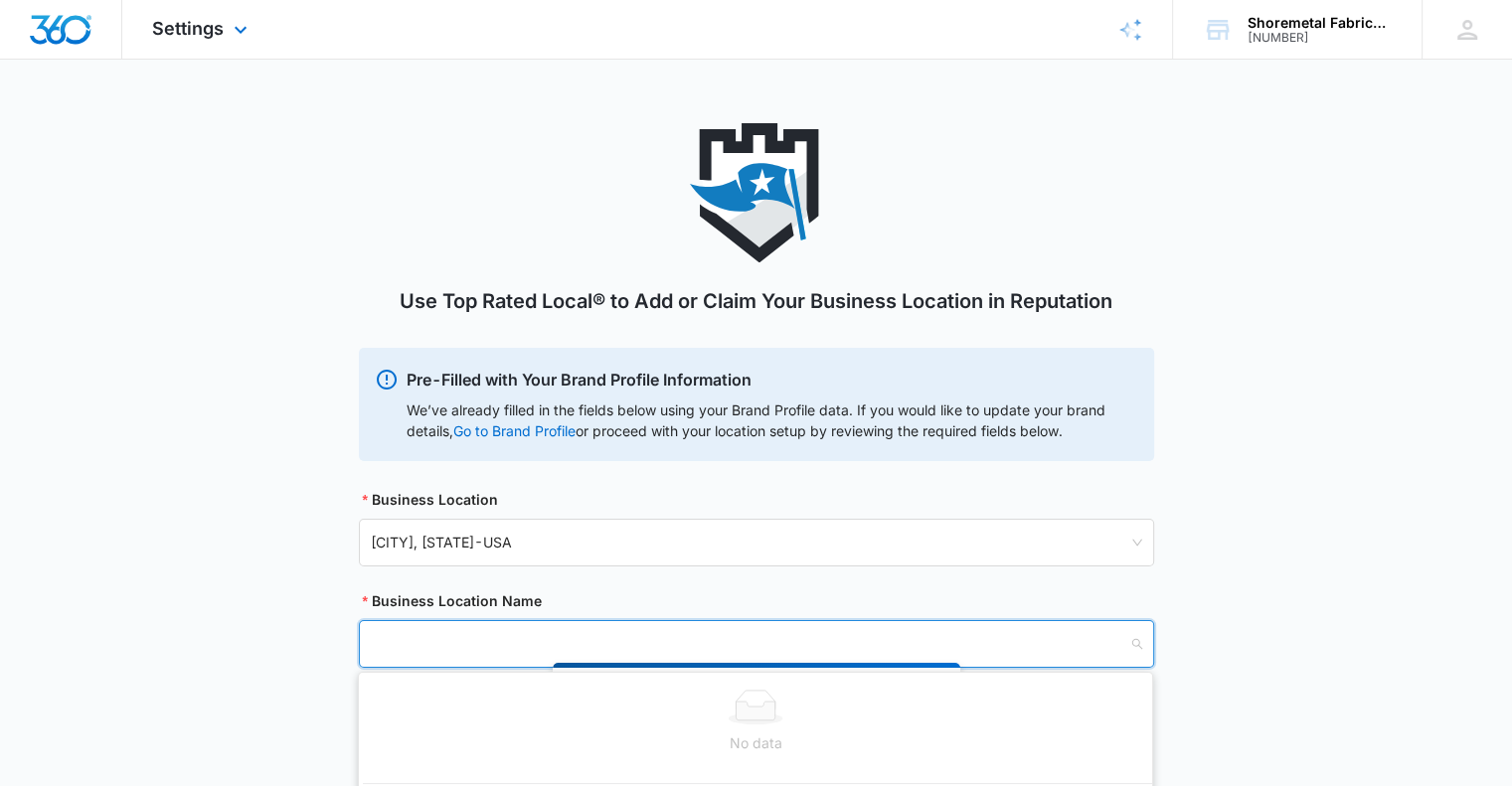 click on "Settings Apps Reputation Websites Forms CRM Email Social Content Ads Intelligence Files Brand Settings" at bounding box center [202, 29] 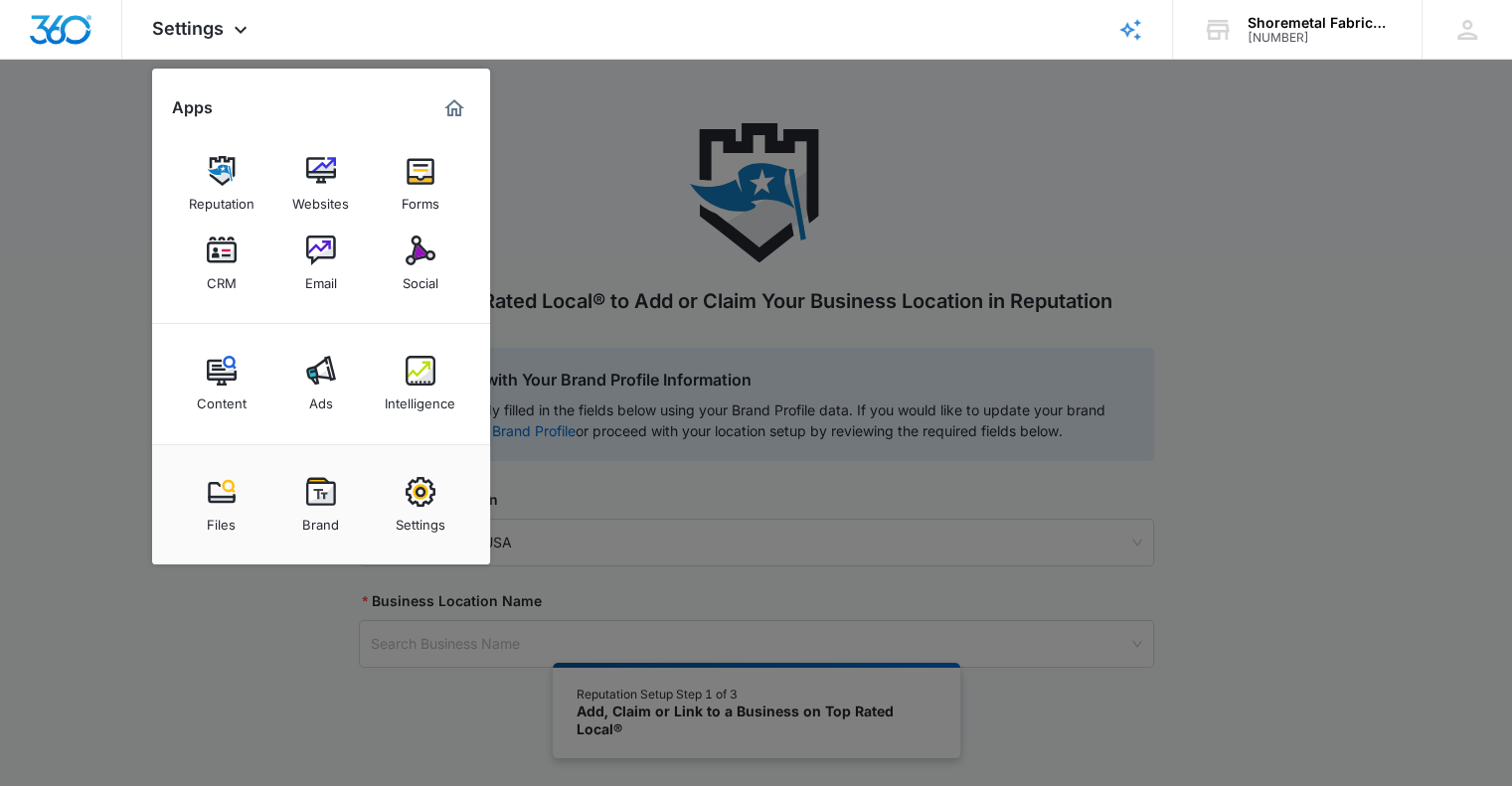 click at bounding box center (756, 393) 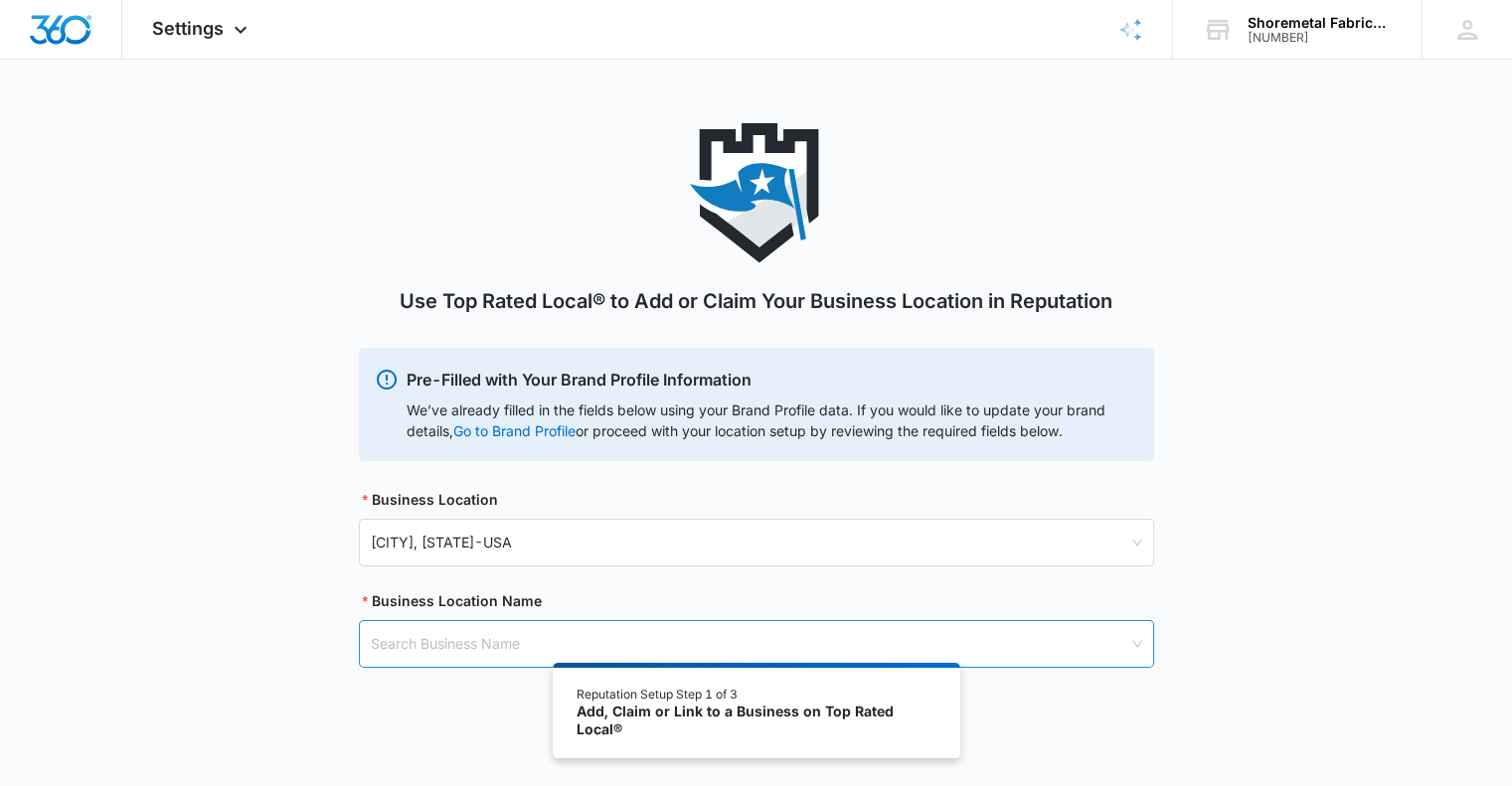 click at bounding box center [750, 644] 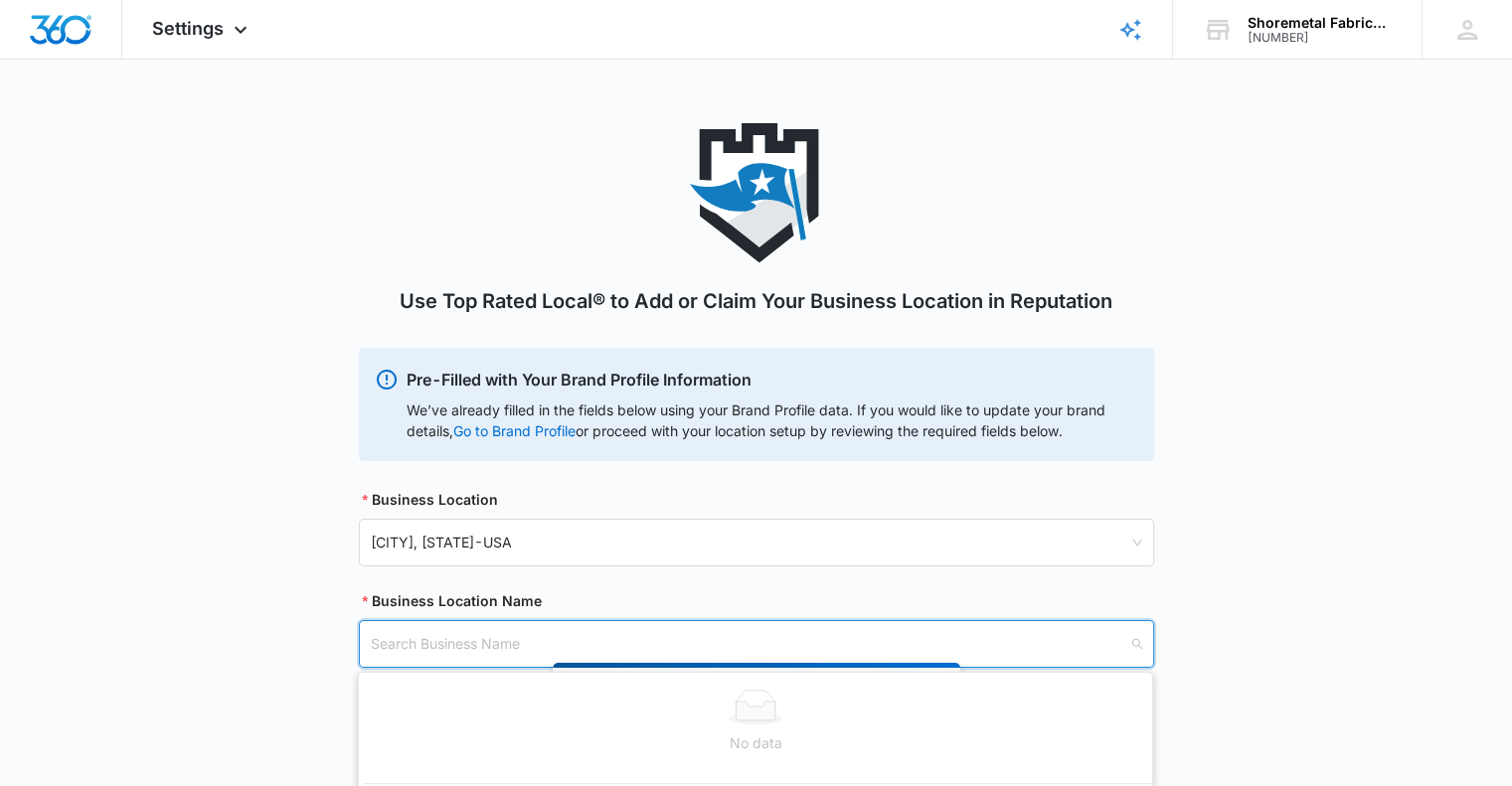 click on "Use Top Rated Local® to Add or Claim Your Business Location in Reputation Pre-Filled with Your Brand Profile Information We’ve already filled in the fields below using your Brand Profile data. If you would like to update your brand details,  Go to Brand Profile  or proceed with your location setup by reviewing the required fields below. Business Location [CITY], [STATE]  -  USA Business Location Name Search Business Name" at bounding box center (756, 419) 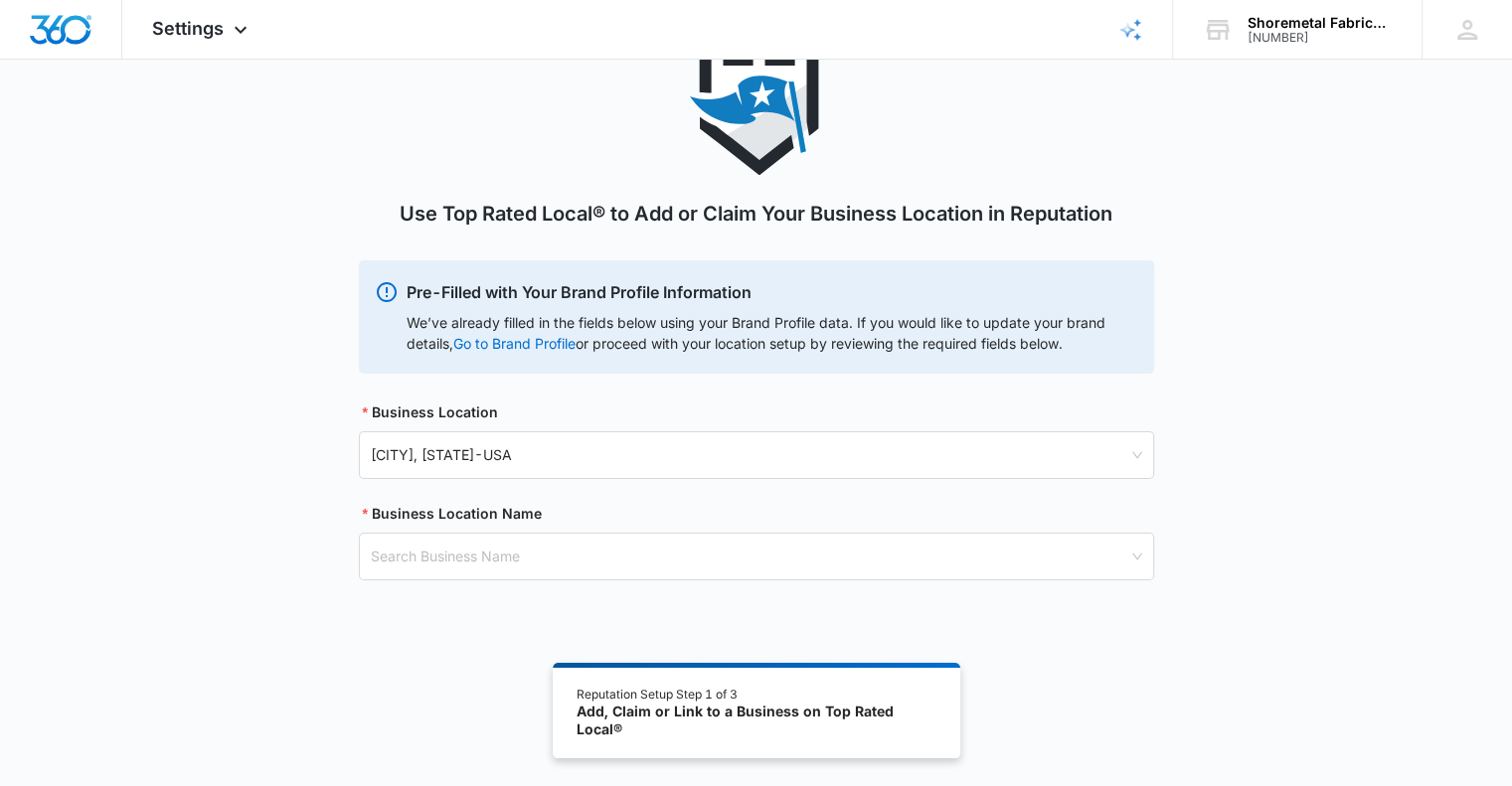 scroll, scrollTop: 109, scrollLeft: 0, axis: vertical 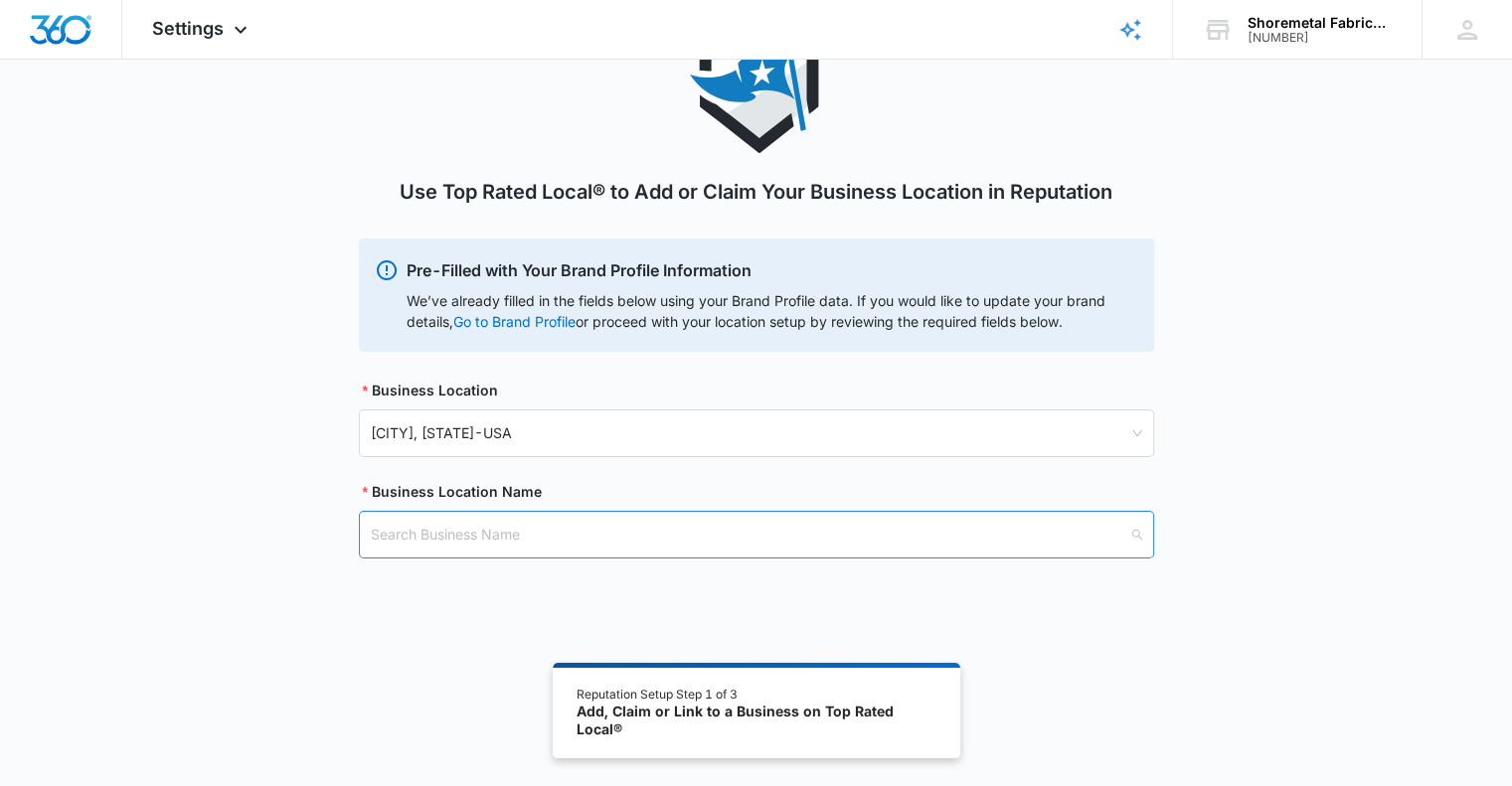 click at bounding box center [750, 535] 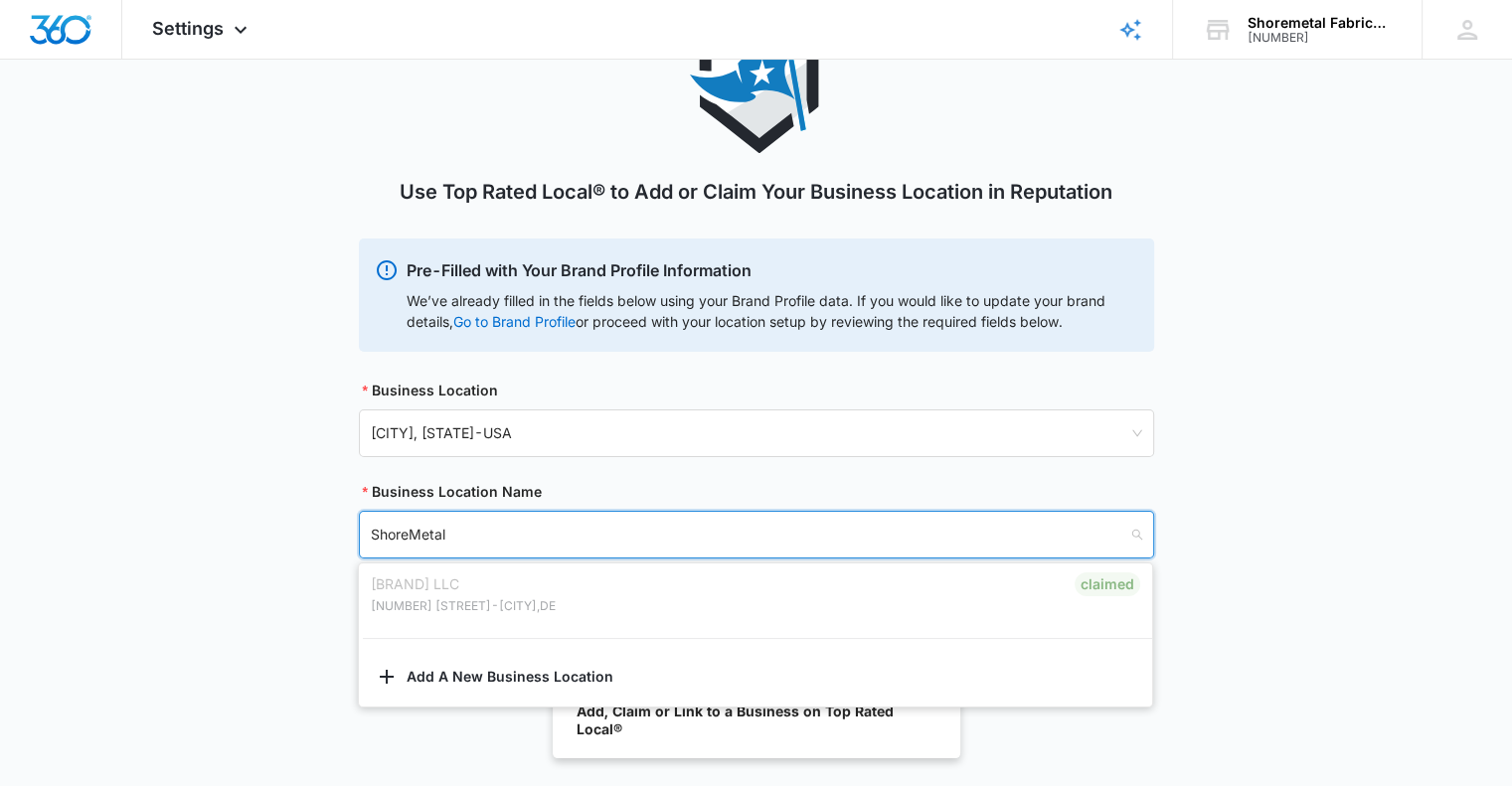 click on "[NUMBER] [STREET]  -  [CITY] ,  [STATE]" at bounding box center (463, 606) 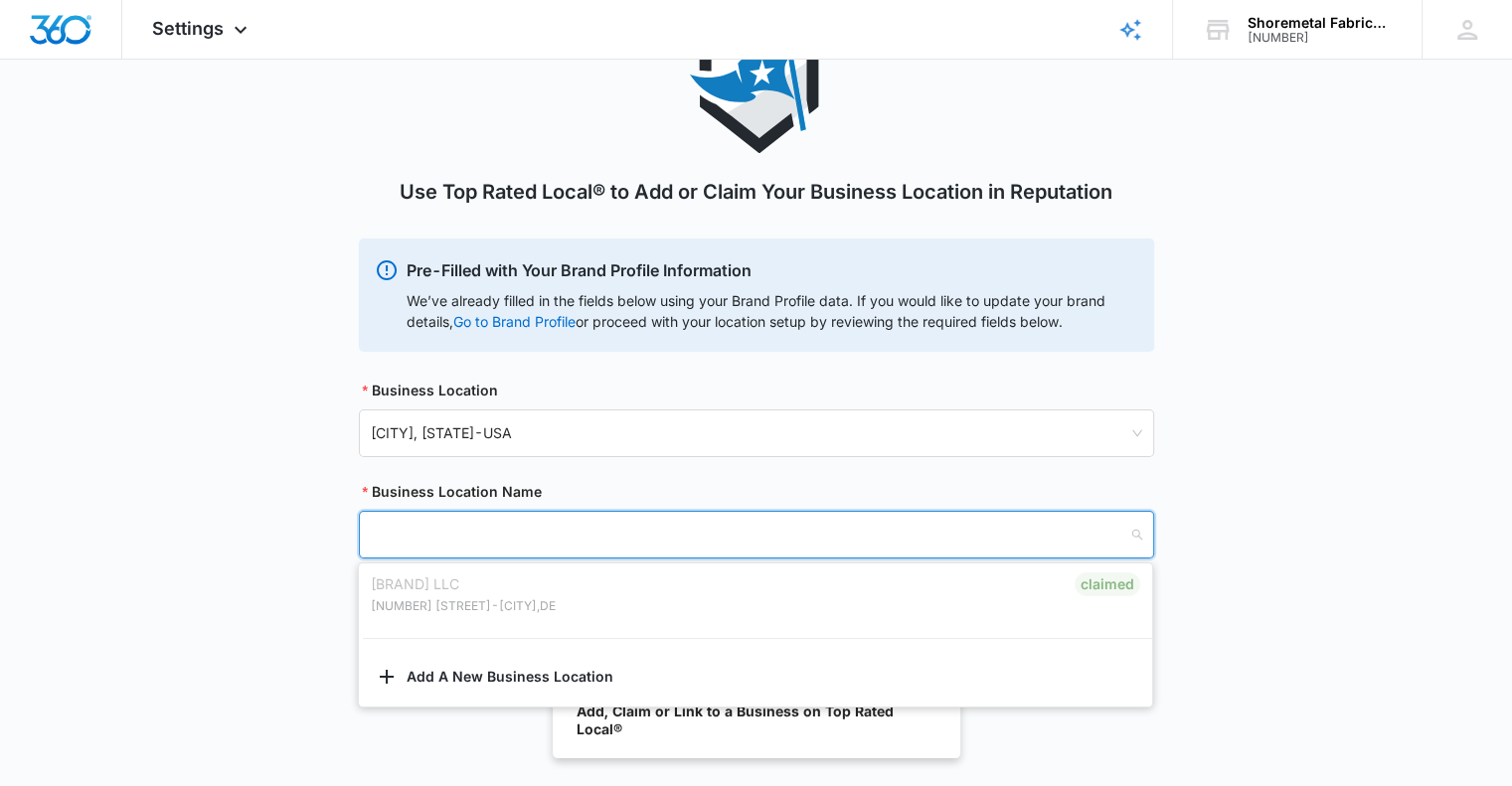 click on "Use Top Rated Local® to Add or Claim Your Business Location in Reputation Pre-Filled with Your Brand Profile Information We’ve already filled in the fields below using your Brand Profile data. If you would like to update your brand details,  Go to Brand Profile  or proceed with your location setup by reviewing the required fields below. Business Location [CITY], [STATE]  -  USA Business Location Name Search Business Name" at bounding box center [756, 310] 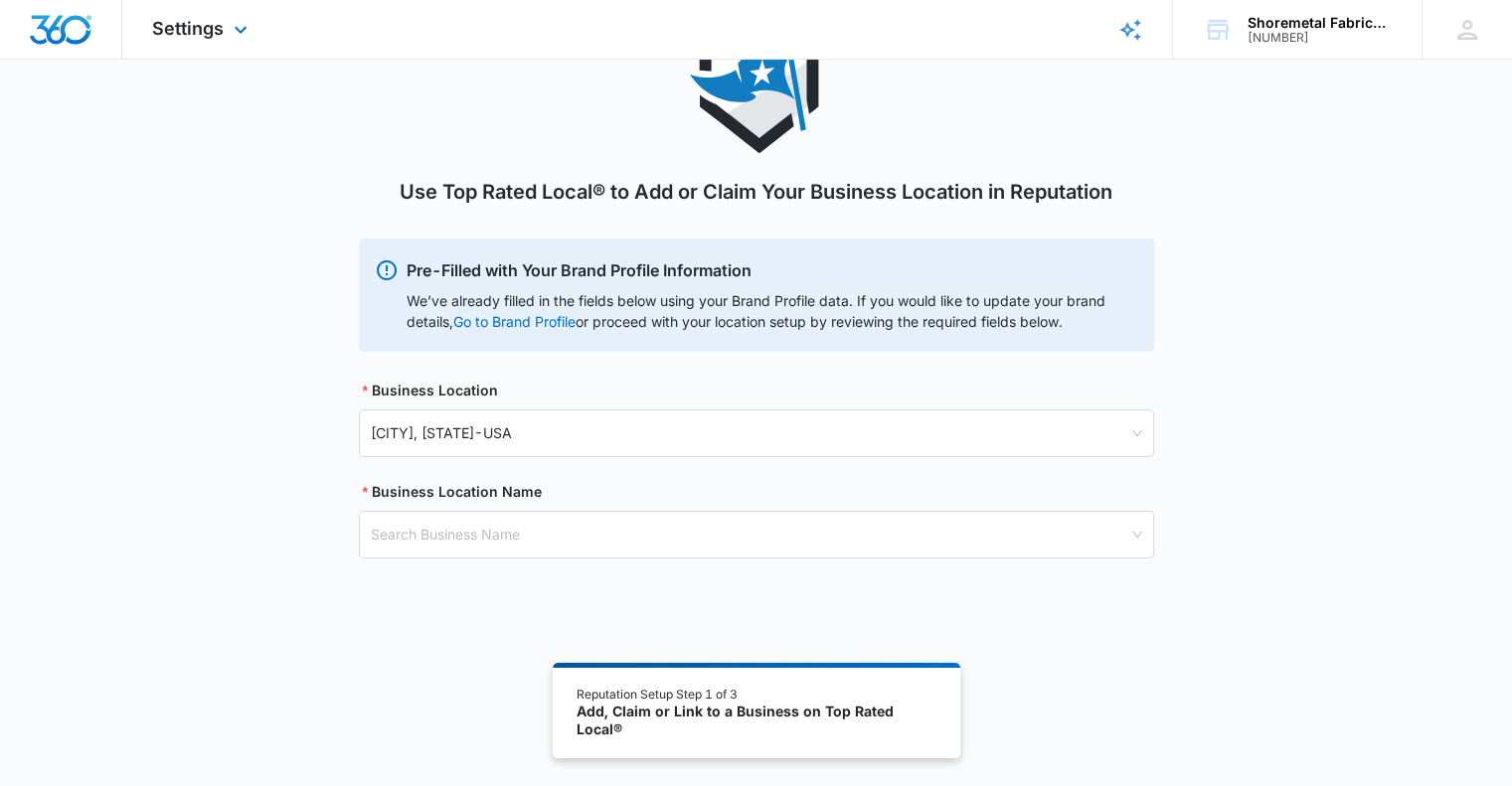 click at bounding box center [61, 30] 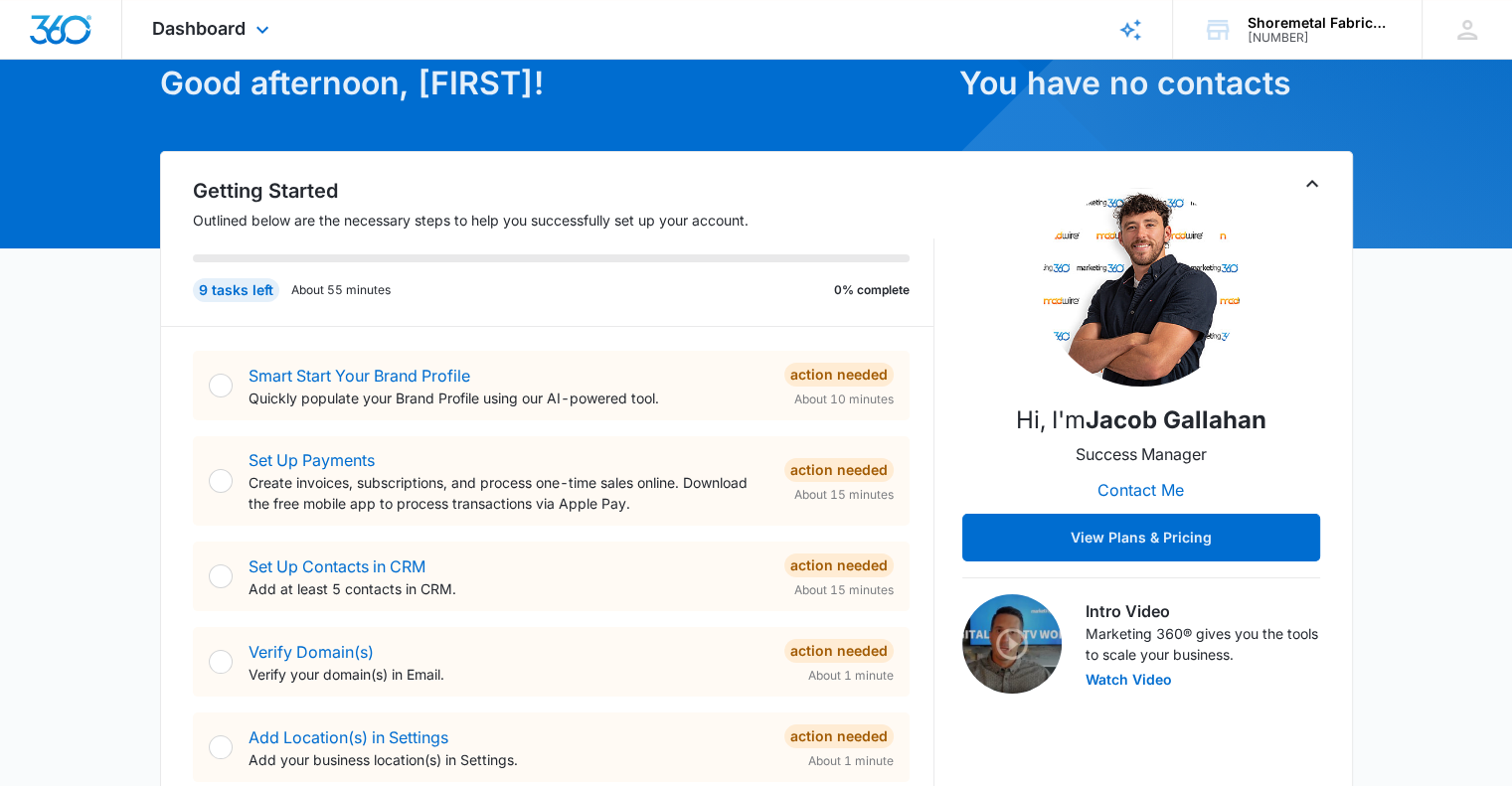 scroll, scrollTop: 0, scrollLeft: 0, axis: both 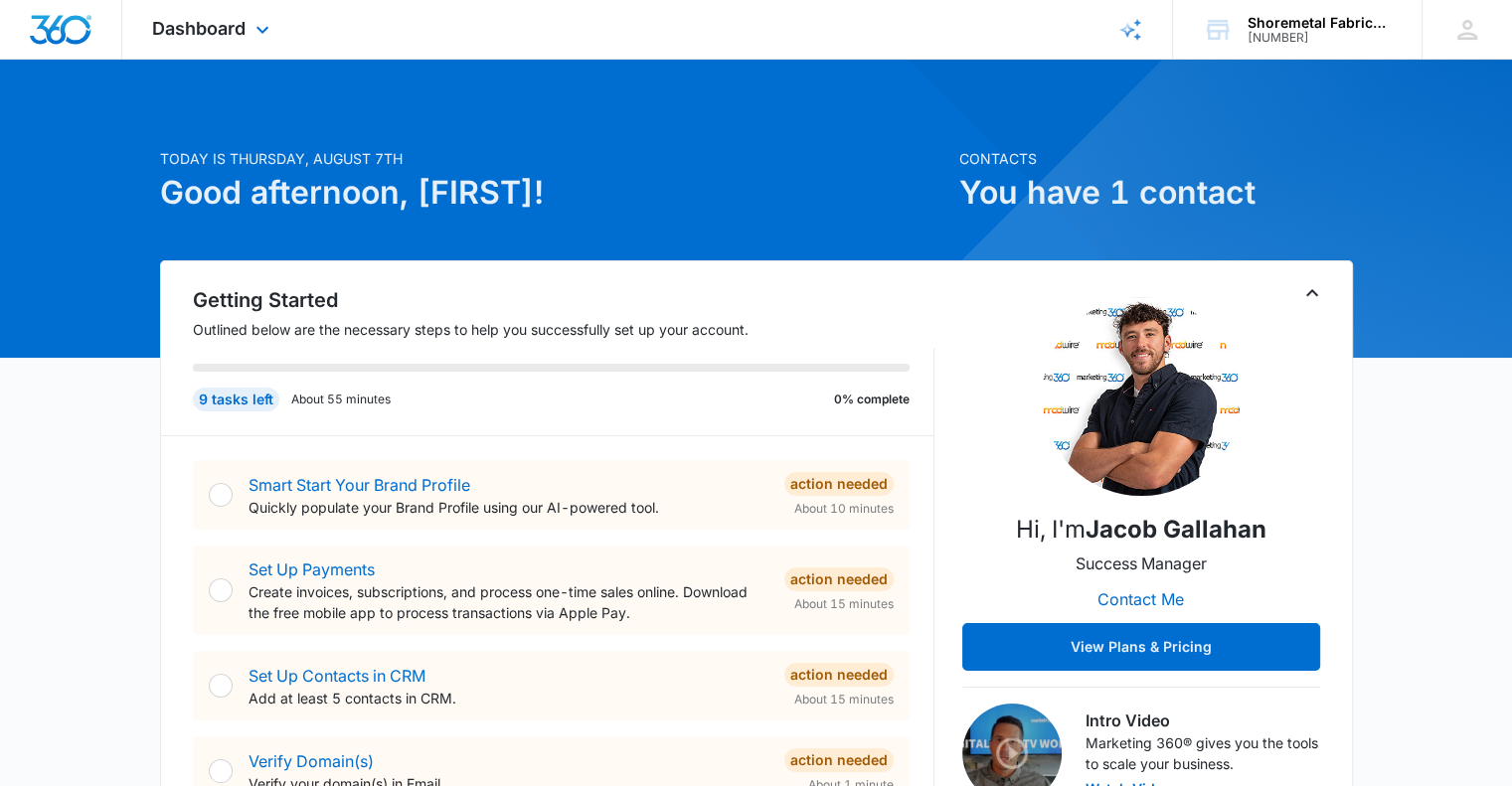 click on "Dashboard Apps Reputation Websites Forms CRM Email Social Content Ads Intelligence Files Brand Settings" at bounding box center (213, 29) 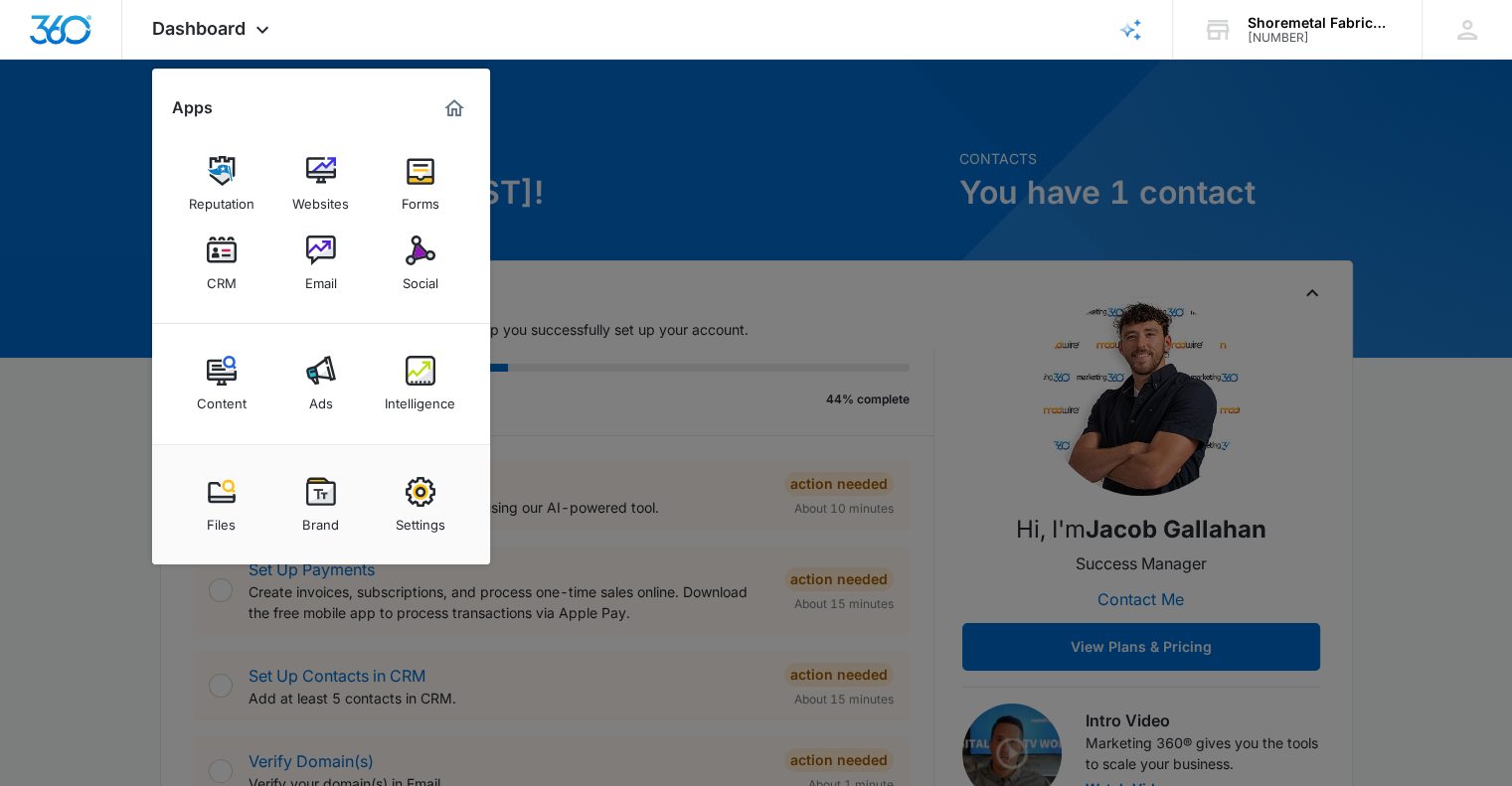 click at bounding box center (756, 393) 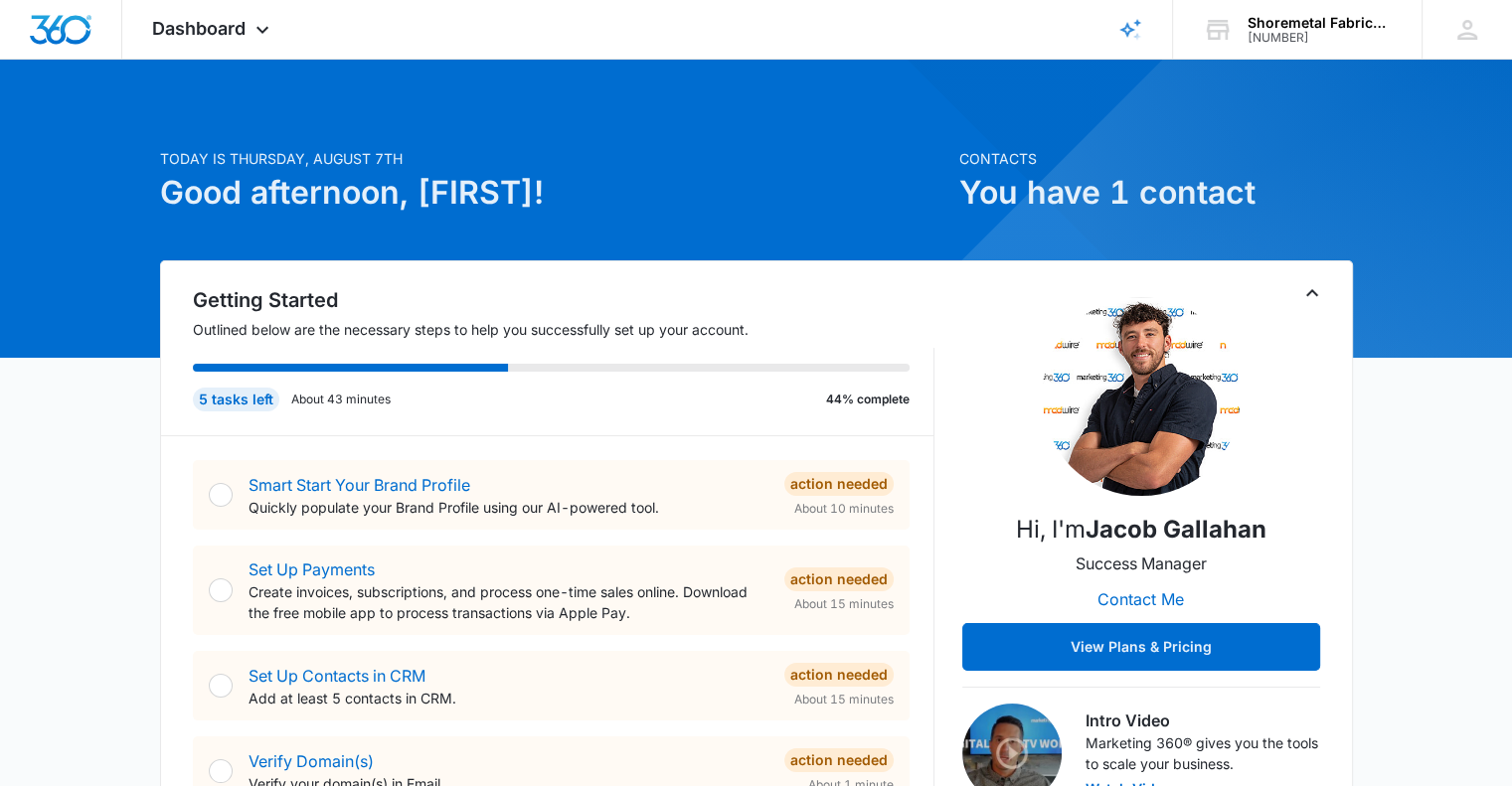 click on "Smart Start Your Brand Profile Quickly populate your Brand Profile using our AI-powered tool. Action Needed About 10 minutes Set Up Payments Create invoices, subscriptions, and process one-time sales online. Download the free mobile app to process transactions via Apple Pay. Action Needed About 15 minutes Set Up Contacts in CRM Add at least 5 contacts in CRM. Action Needed About 15 minutes Verify Domain(s) Verify your domain(s) in Email. Action Needed About 1 minute Add Location(s) in Settings Add your business location(s) in Settings. Completed Activate Social Activate your social account in order to connect your social profiles. Completed Connect Your Social Profile(s) Add your social media account(s) in Social. Completed Set Up Reputation Complete the setup wizard in Reputation. Completed" at bounding box center (564, 845) 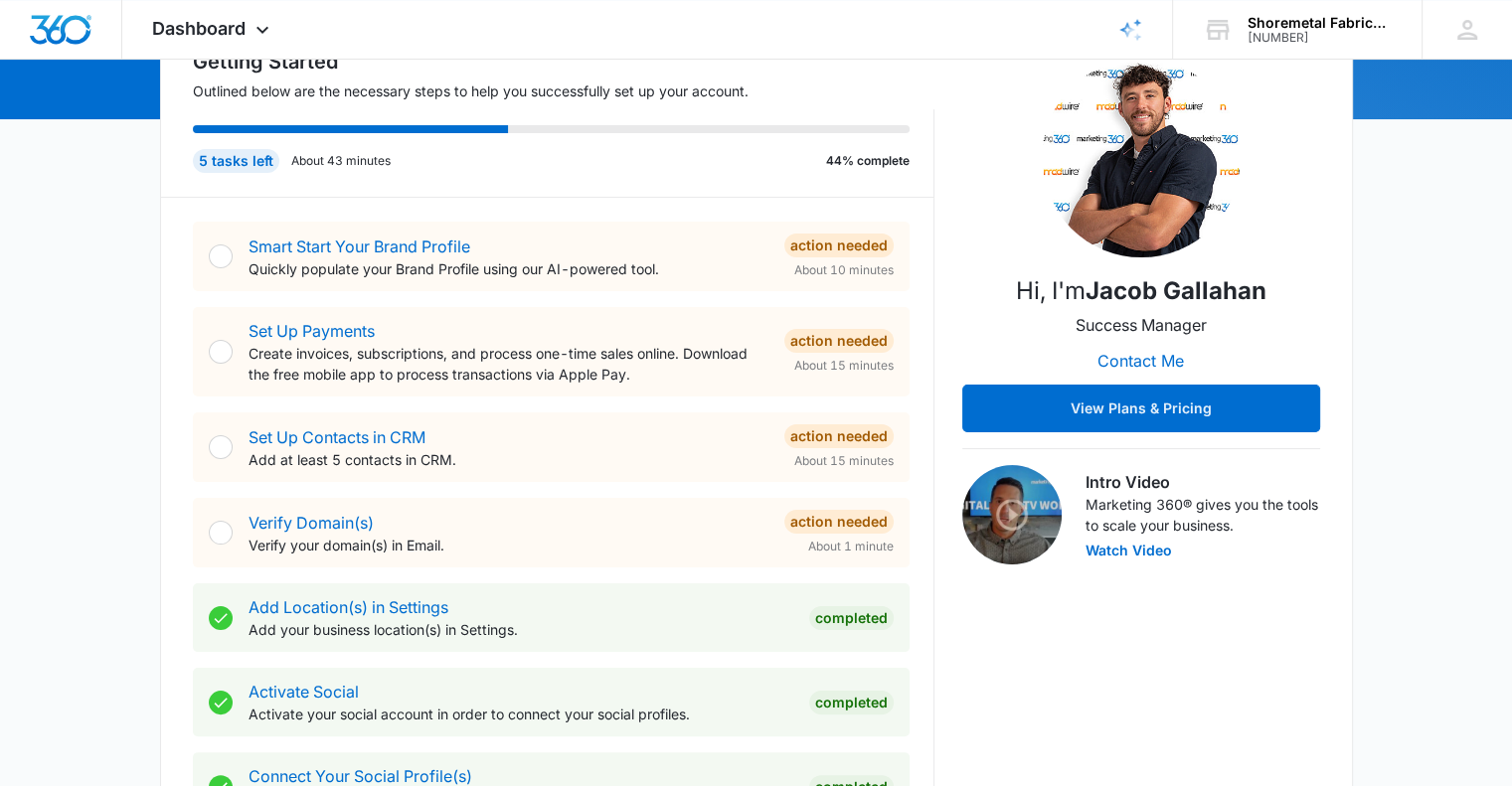 scroll, scrollTop: 278, scrollLeft: 0, axis: vertical 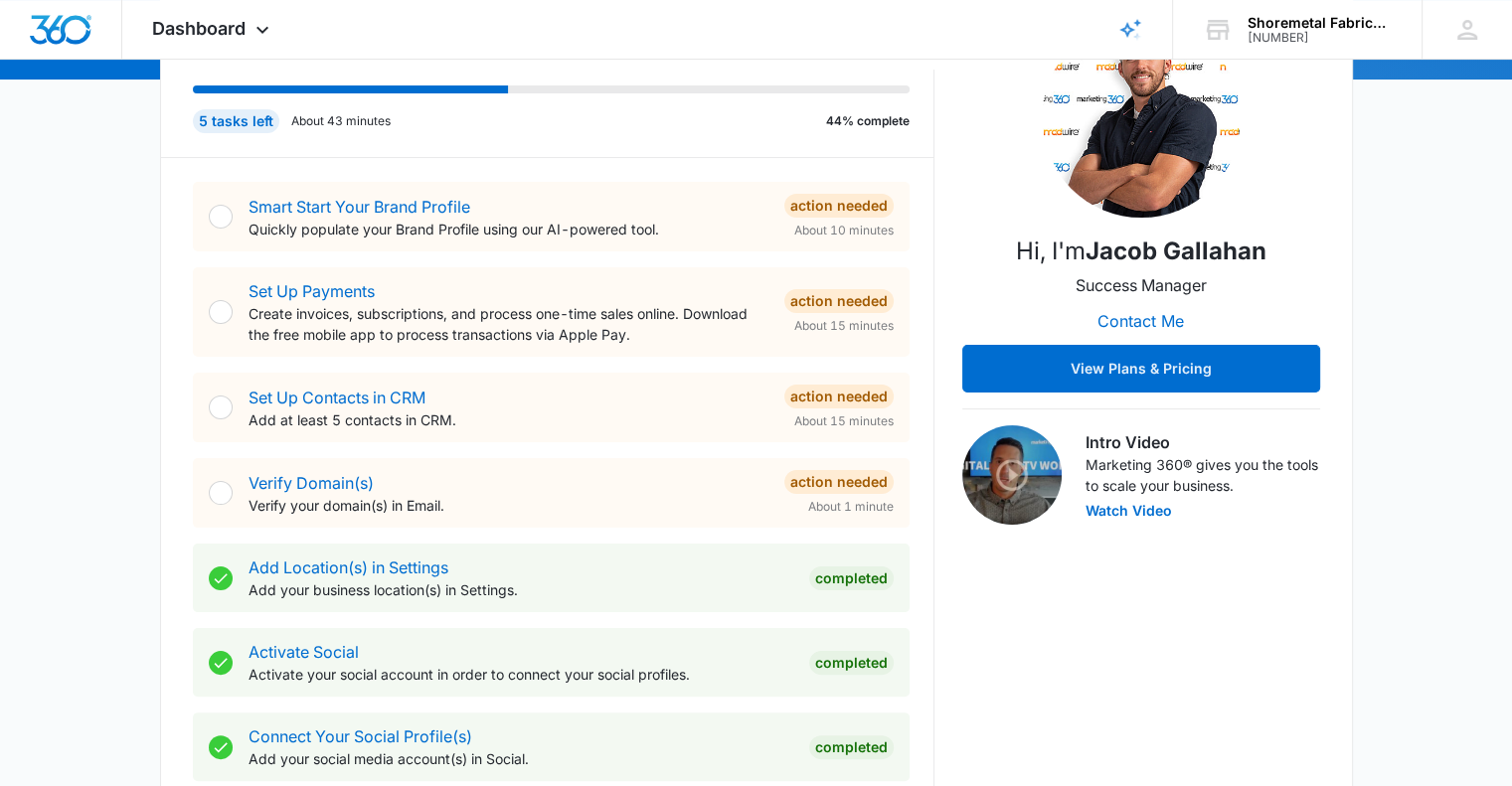 click at bounding box center [221, 493] 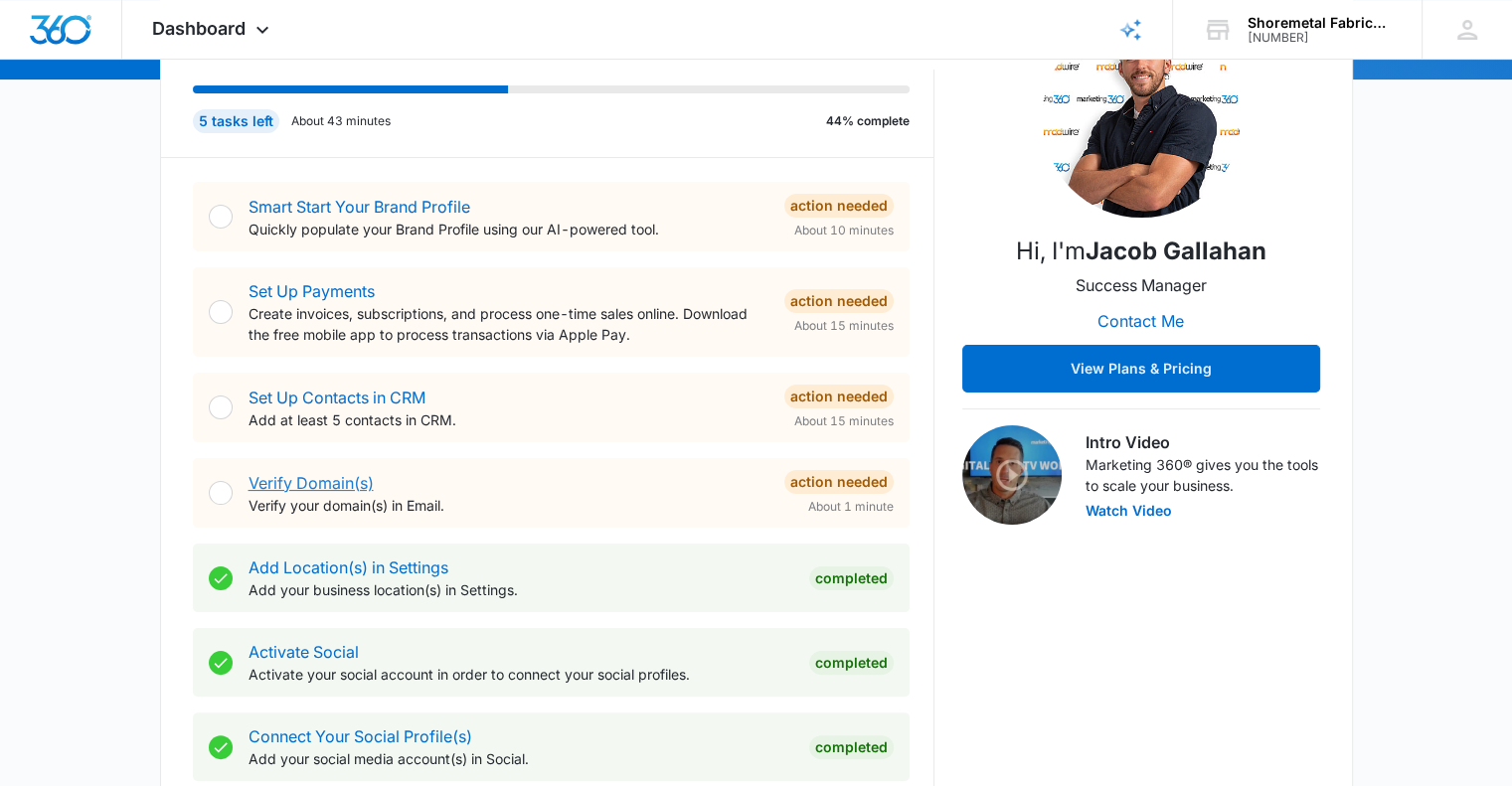 click on "Verify Domain(s)" at bounding box center (311, 483) 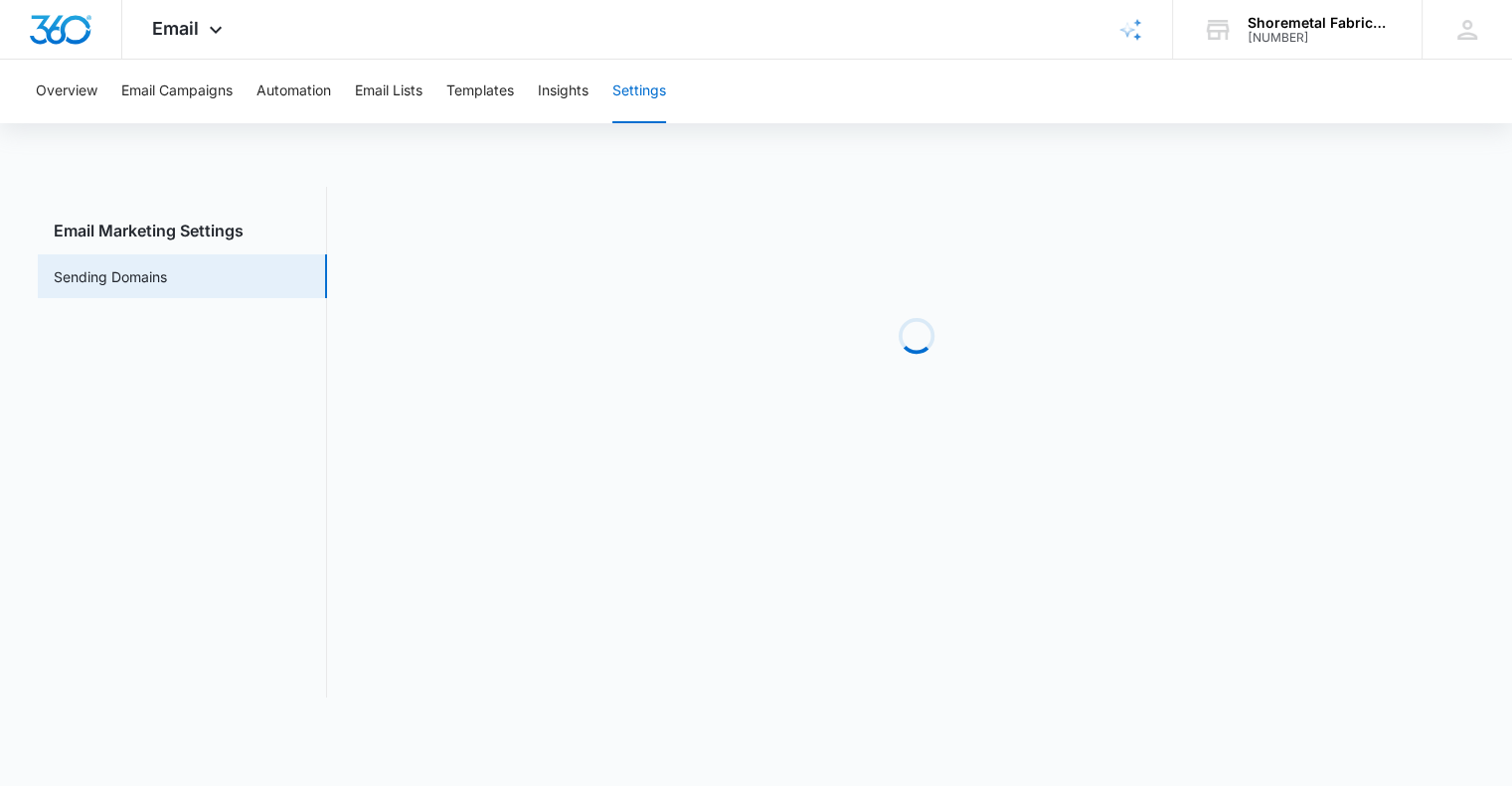 scroll, scrollTop: 0, scrollLeft: 0, axis: both 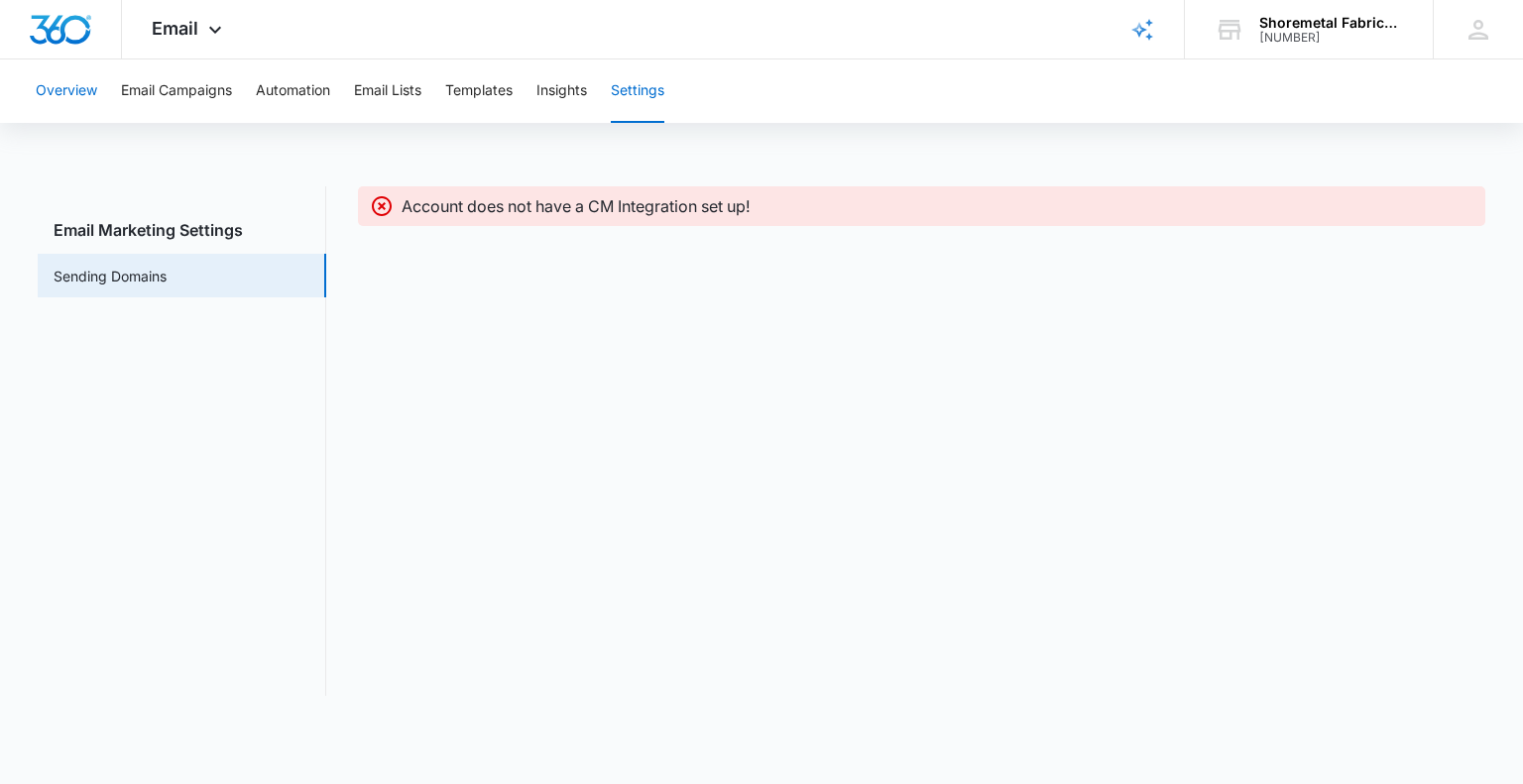 click on "Overview" at bounding box center [66, 91] 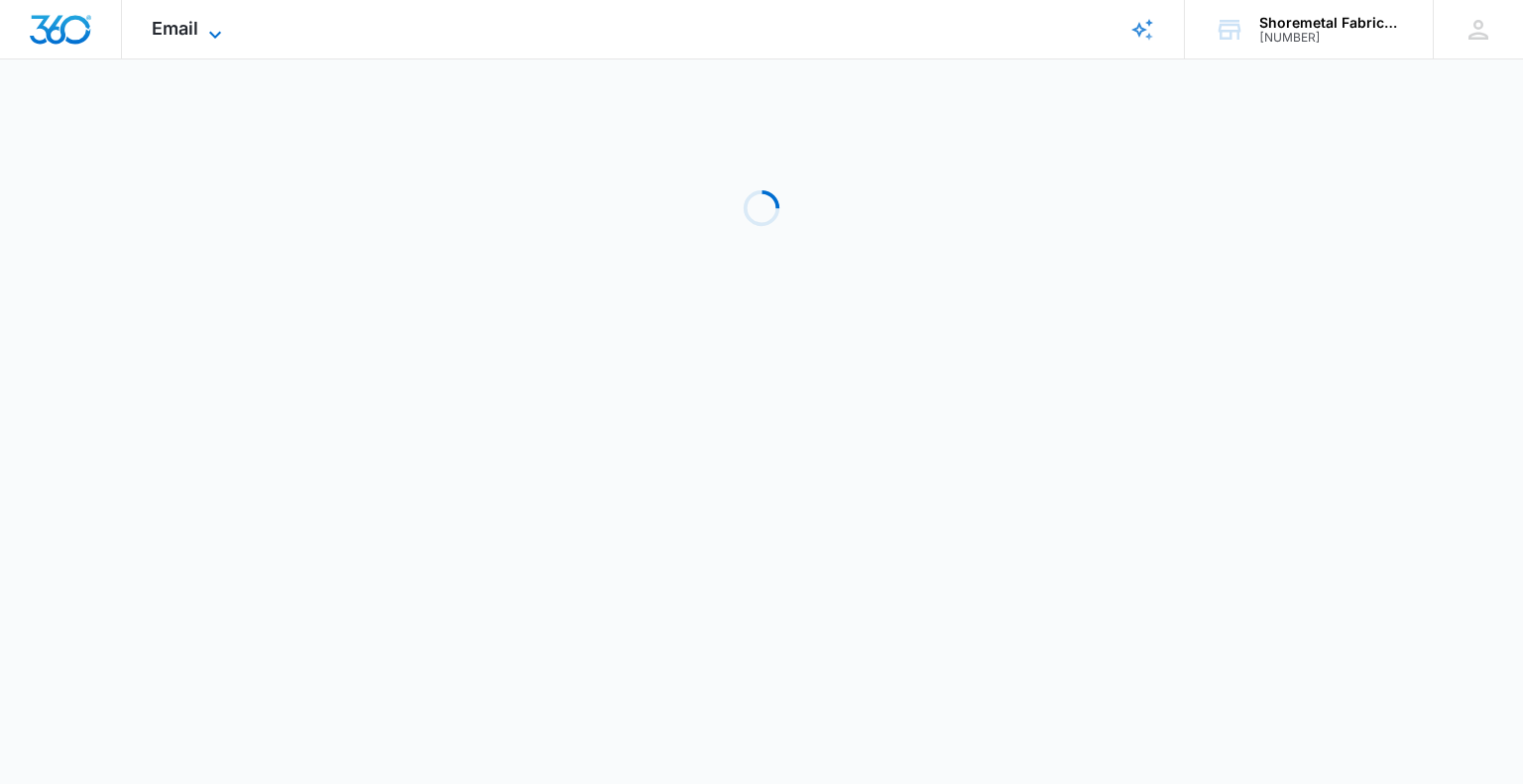 click on "Email" at bounding box center [175, 28] 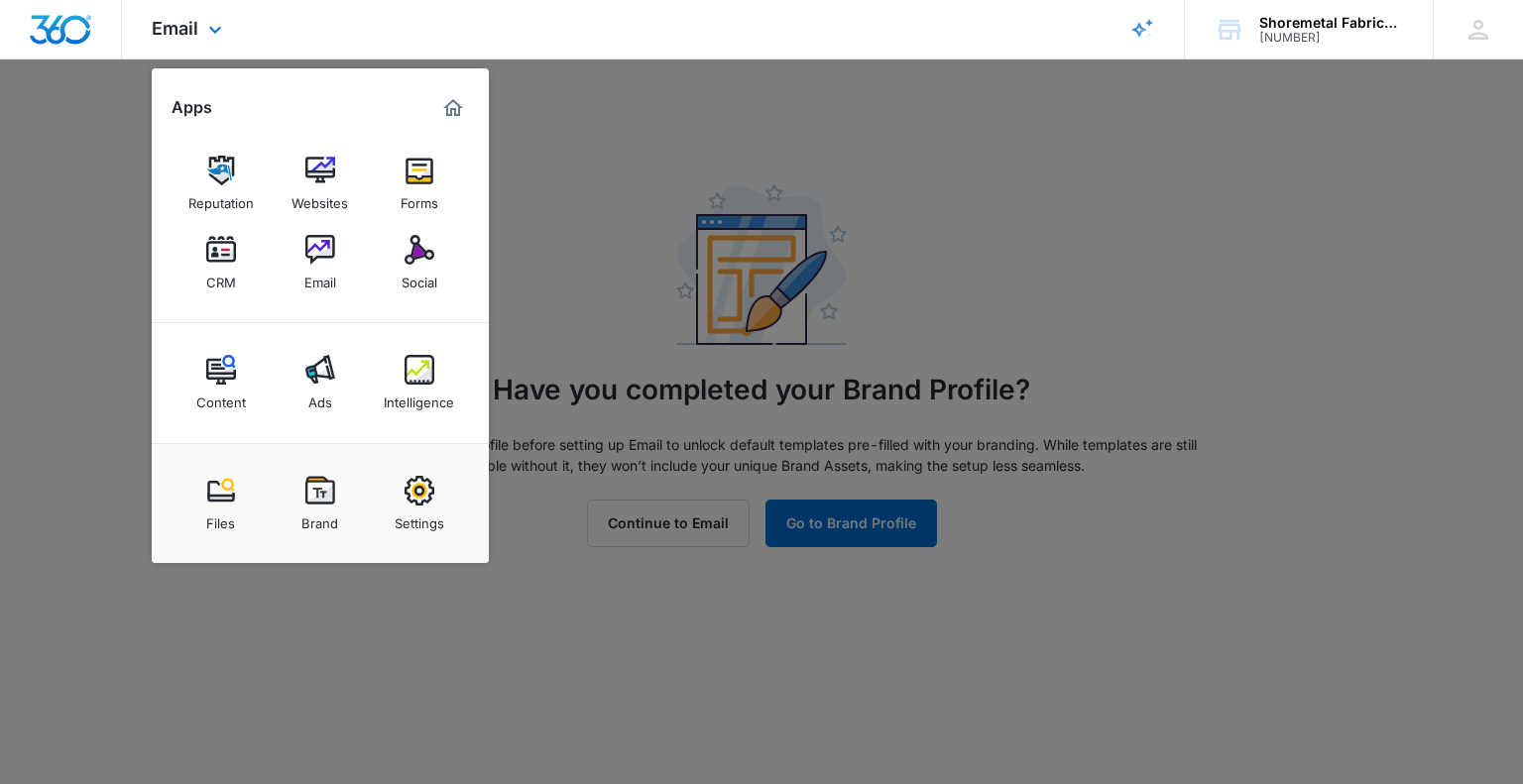 click at bounding box center [453, 108] 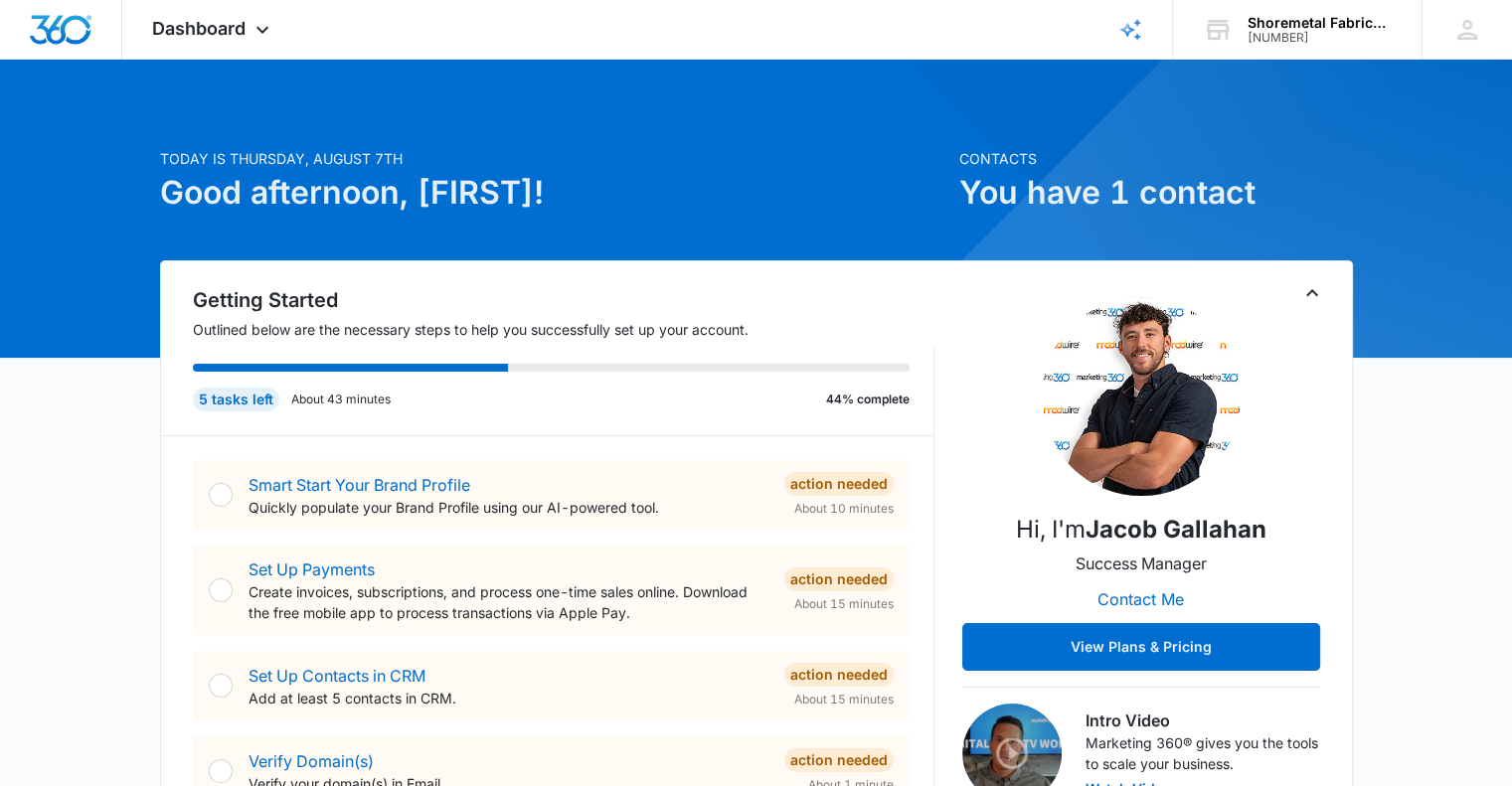 click at bounding box center [551, 368] 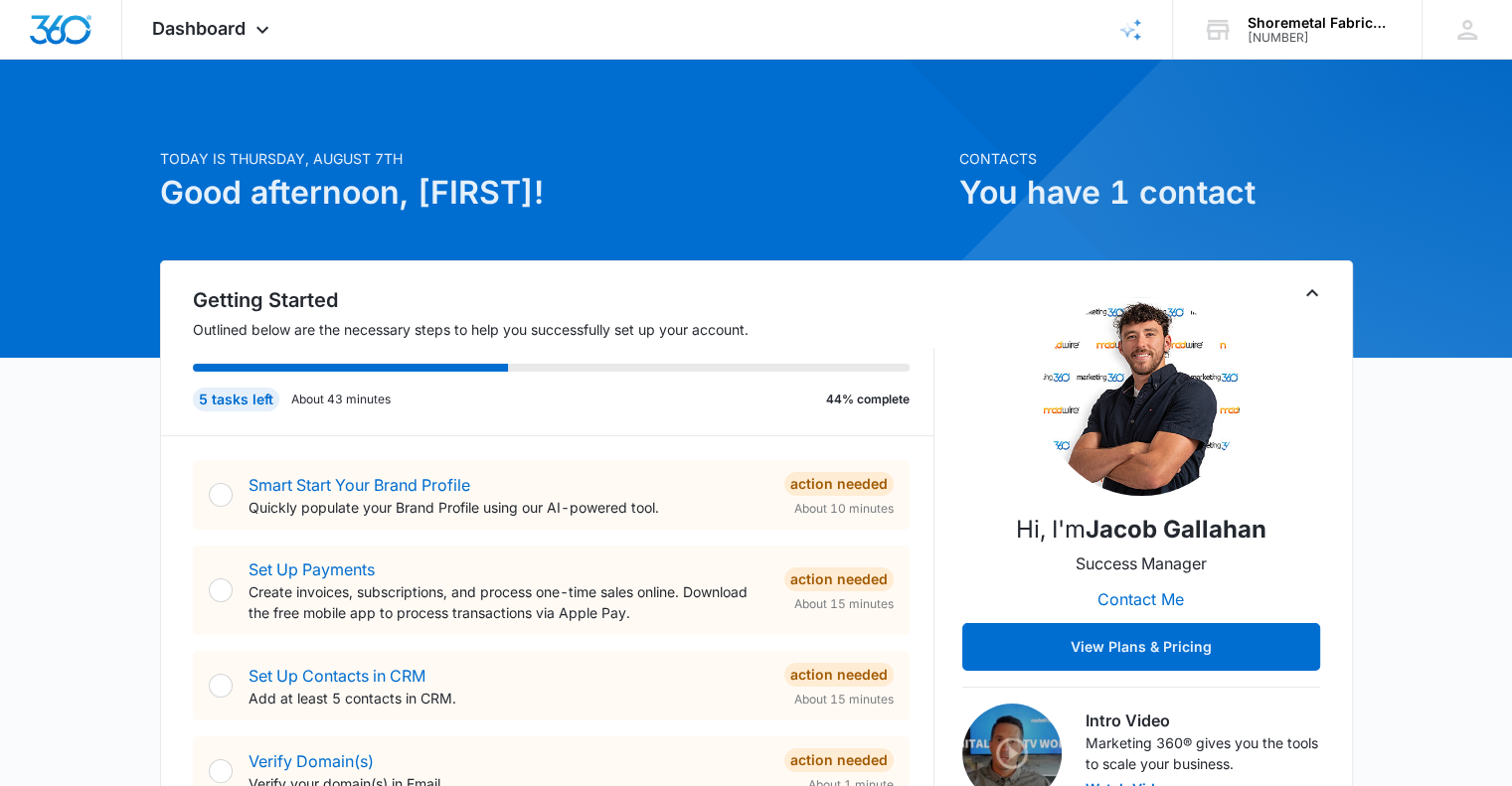 click on "5 tasks left About 43 minutes 44% complete" at bounding box center [564, 392] 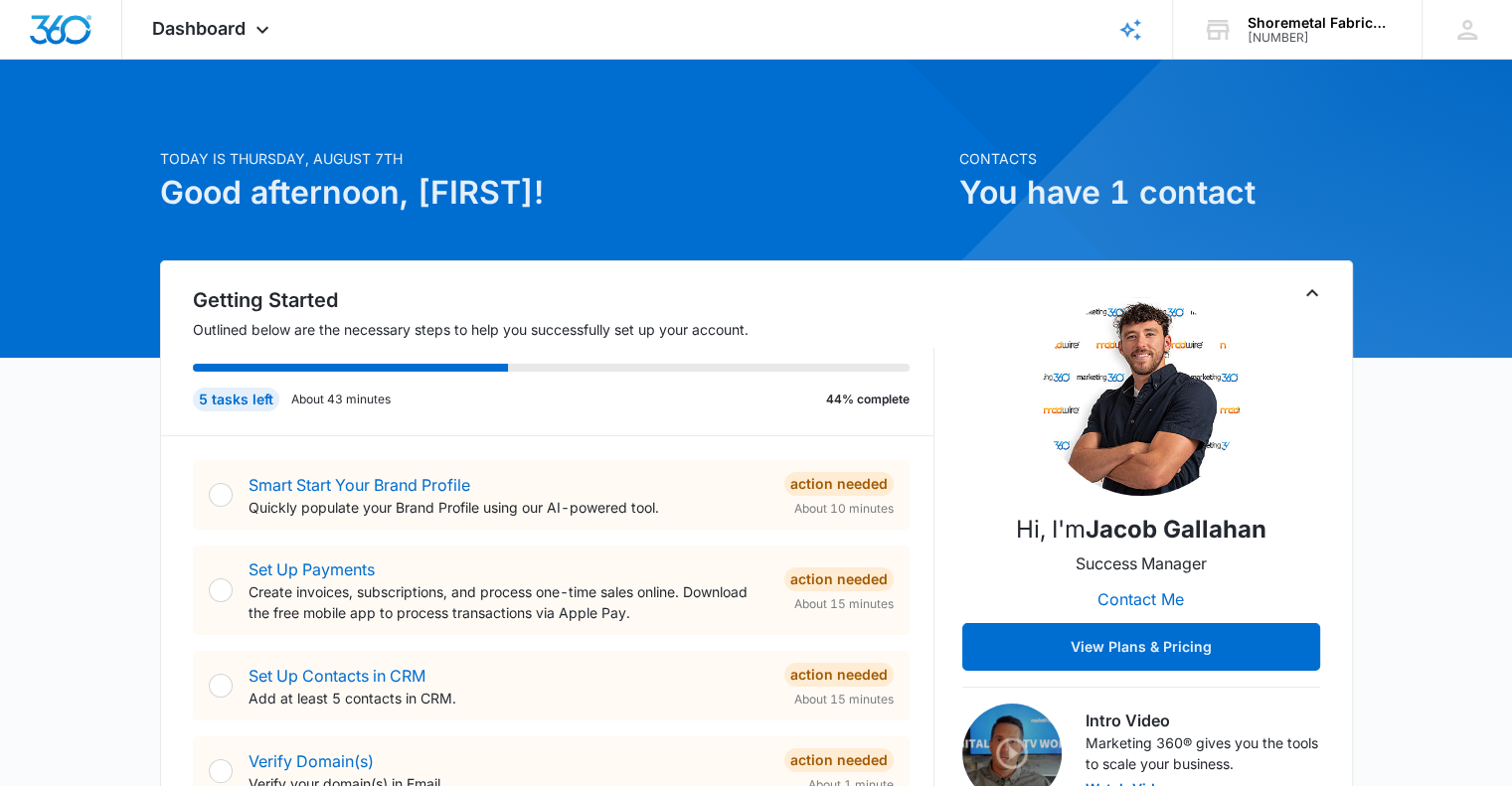 click on "Today is Thursday, August 7th Good afternoon, [FIRST]! Contacts You have 1 contact Getting Started Outlined below are the necessary steps to help you successfully set up your account. 5 tasks left About 43 minutes 44% complete Smart Start Your Brand Profile Quickly populate your Brand Profile using our AI-powered tool. Action Needed About 10 minutes Set Up Payments Create invoices, subscriptions, and process one-time sales online. Download the free mobile app to process transactions via Apple Pay. Action Needed About 15 minutes Set Up Contacts in CRM Add at least 5 contacts in CRM. Action Needed About 15 minutes Verify Domain(s) Verify your domain(s) in Email. Action Needed About 1 minute Add Location(s) in Settings Add your business location(s) in Settings. Completed Activate Social Activate your social account in order to connect your social profiles. Completed Connect Your Social Profile(s) Add your social media account(s) in Social. Completed Set Up Reputation Complete the setup wizard in Reputation. ." at bounding box center (756, 1145) 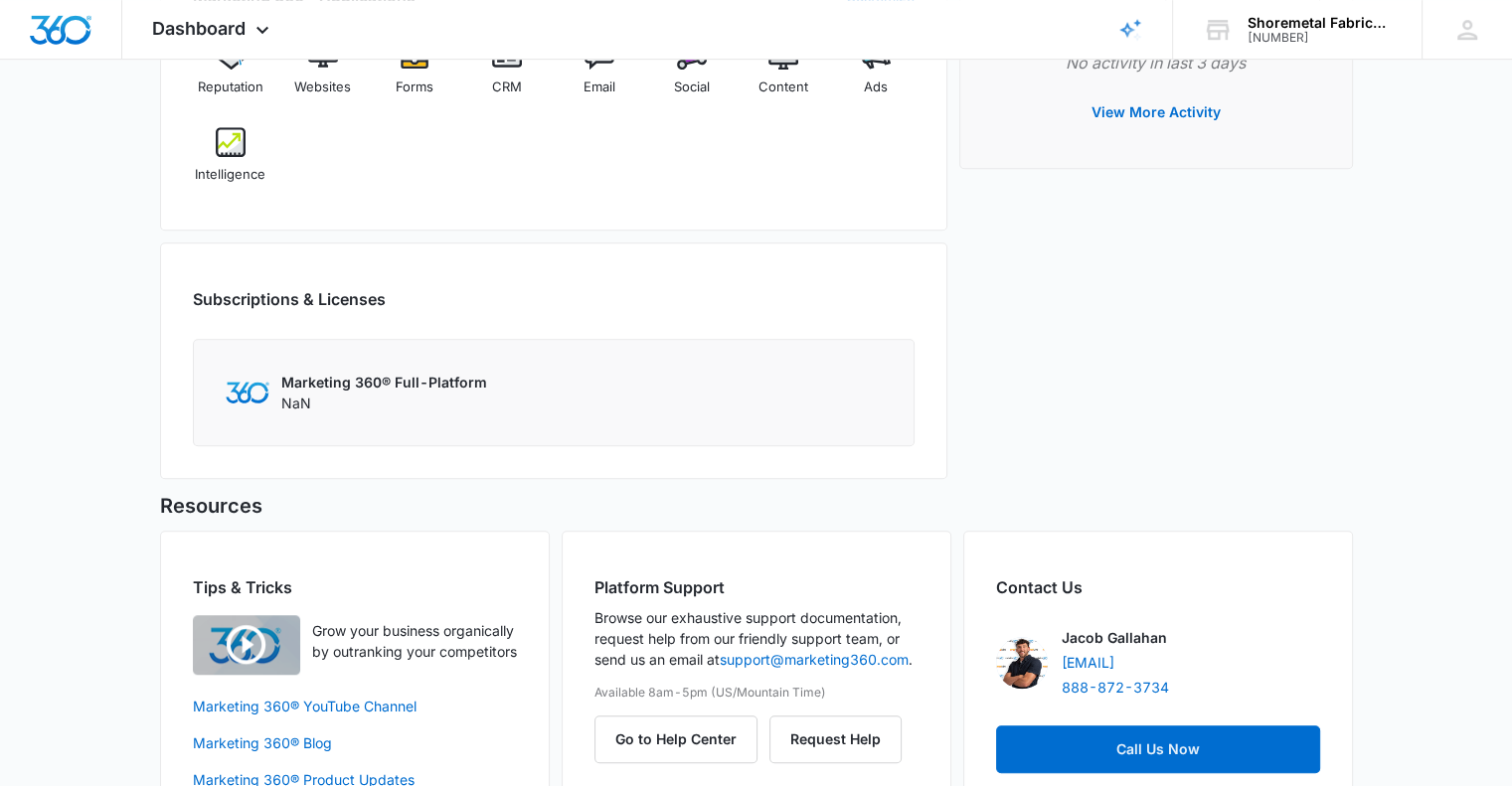scroll, scrollTop: 1428, scrollLeft: 0, axis: vertical 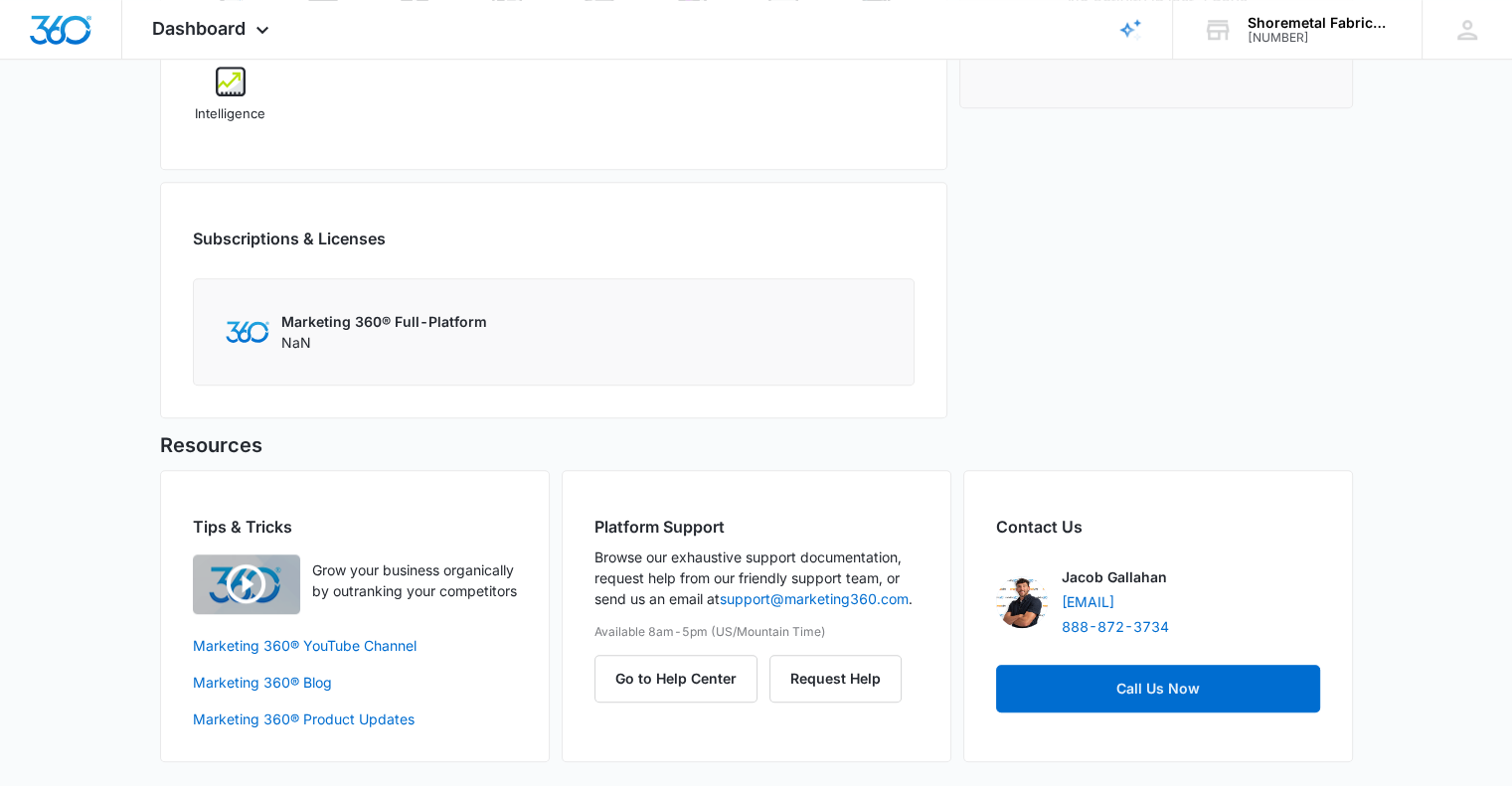click on "Today is Thursday, August 7th Good afternoon, [FIRST]! Contacts You have 1 contact Getting Started Outlined below are the necessary steps to help you successfully set up your account. 5 tasks left About 43 minutes 44% complete Smart Start Your Brand Profile Quickly populate your Brand Profile using our AI-powered tool. Action Needed About 10 minutes Set Up Payments Create invoices, subscriptions, and process one-time sales online. Download the free mobile app to process transactions via Apple Pay. Action Needed About 15 minutes Set Up Contacts in CRM Add at least 5 contacts in CRM. Action Needed About 15 minutes Verify Domain(s) Verify your domain(s) in Email. Action Needed About 1 minute Add Location(s) in Settings Add your business location(s) in Settings. Completed Activate Social Activate your social account in order to connect your social profiles. Completed Connect Your Social Profile(s) Add your social media account(s) in Social. Completed Set Up Reputation Complete the setup wizard in Reputation. ." at bounding box center [756, -274] 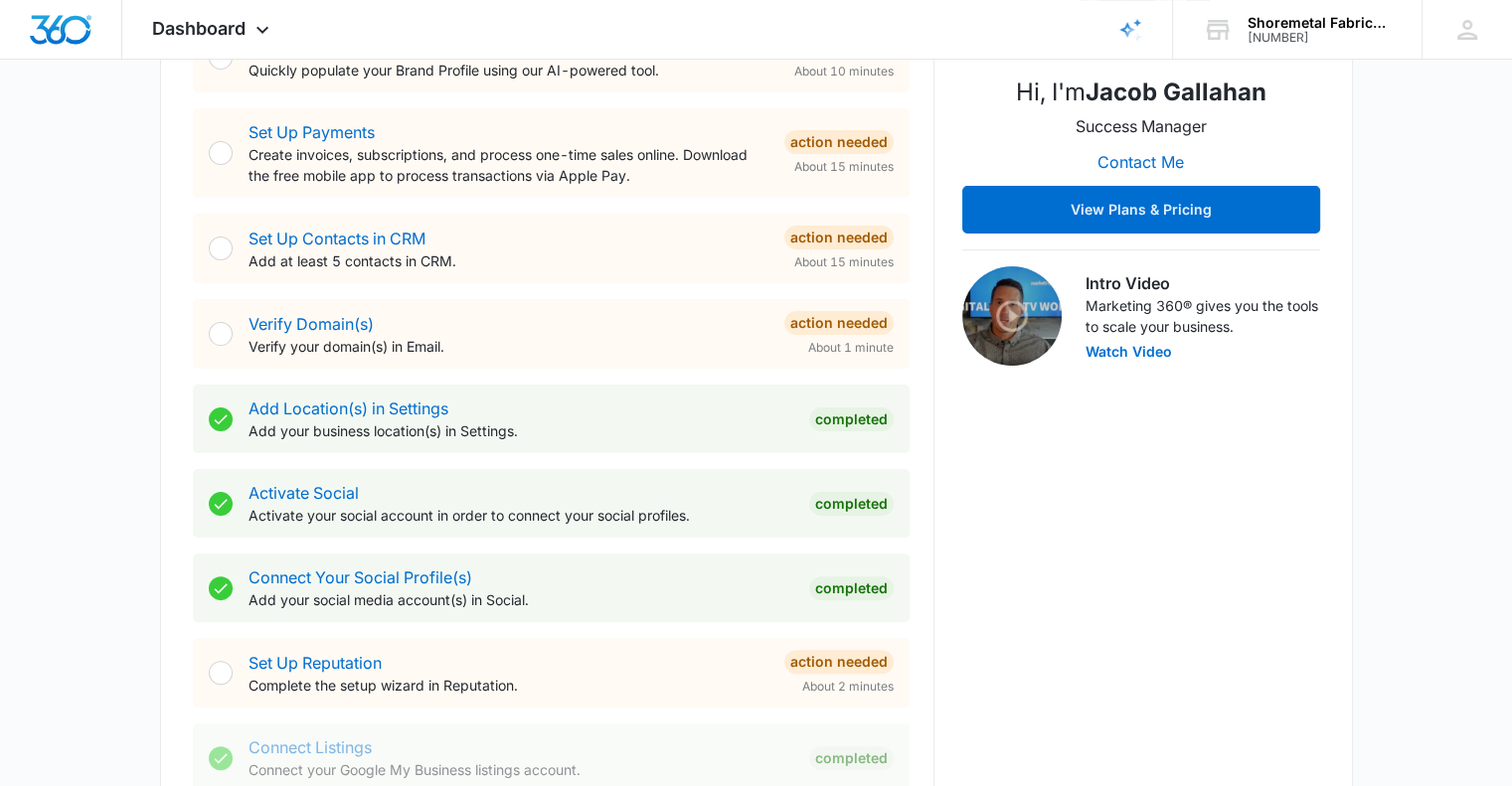 scroll, scrollTop: 434, scrollLeft: 0, axis: vertical 